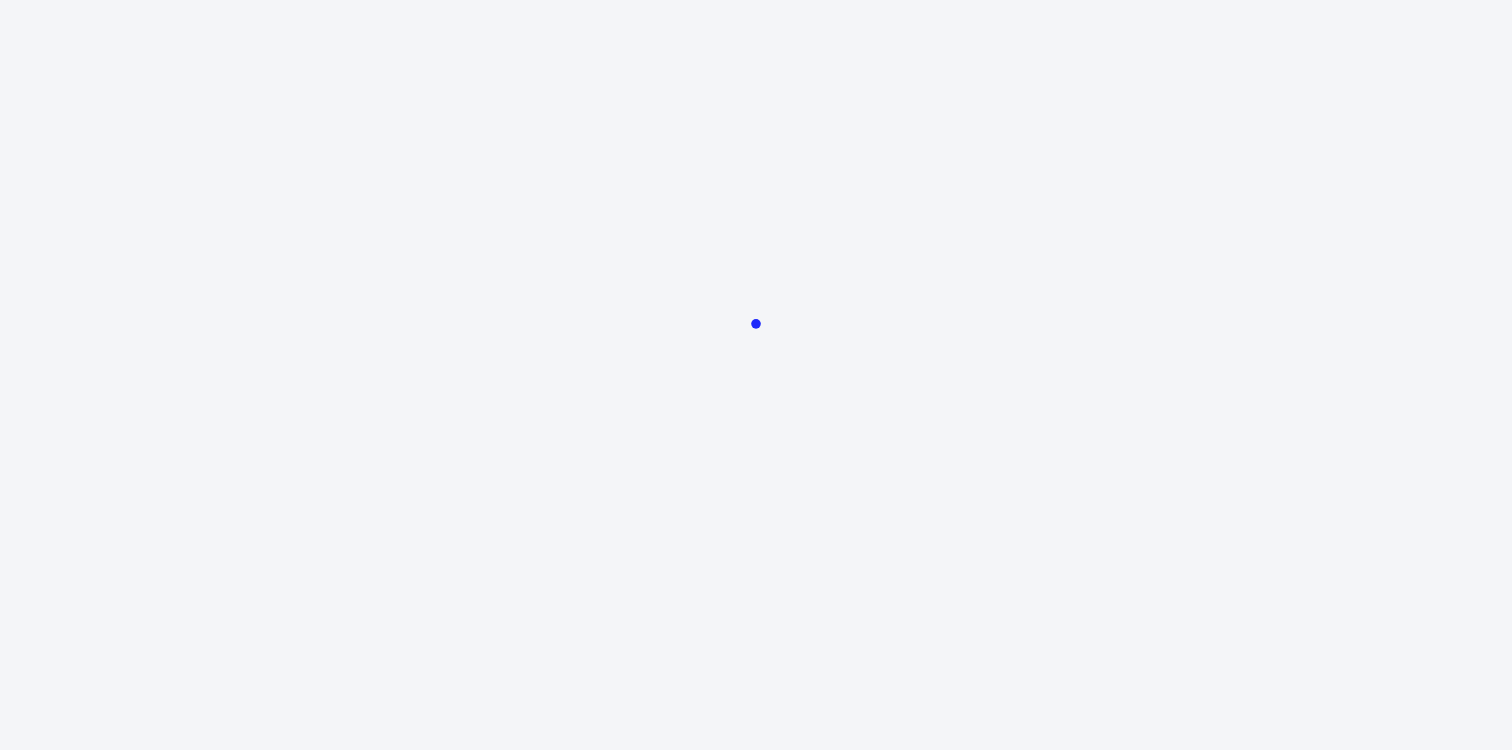 scroll, scrollTop: 0, scrollLeft: 0, axis: both 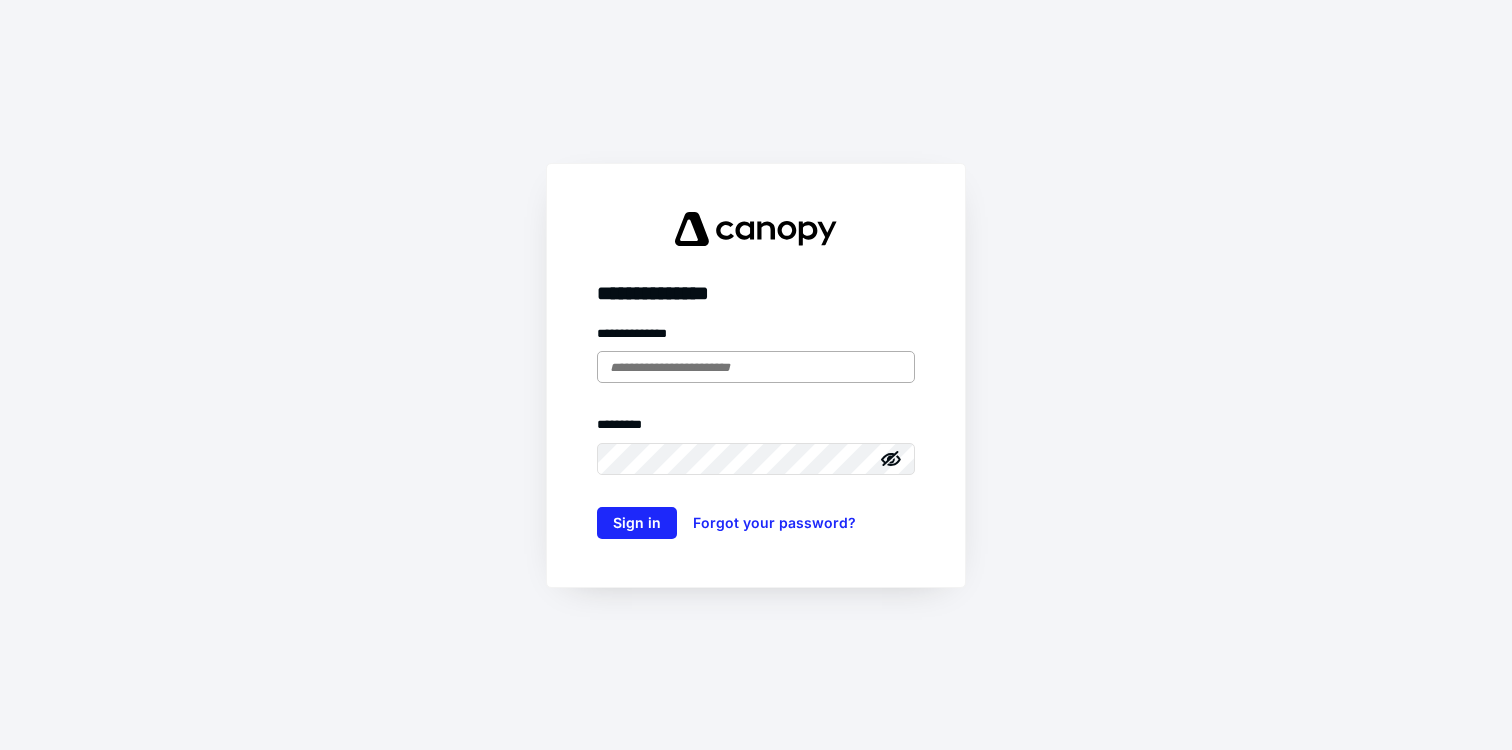 click at bounding box center (756, 367) 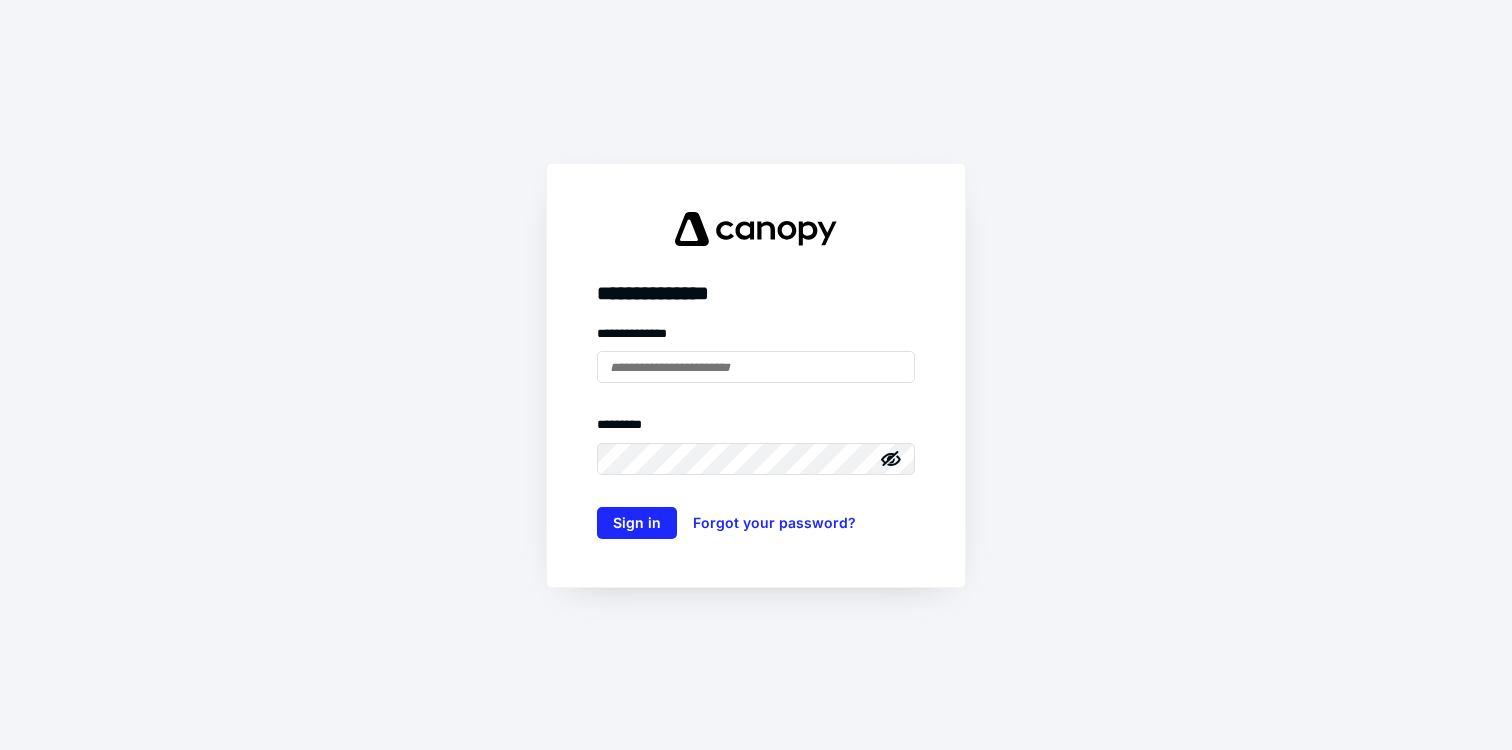 type on "**********" 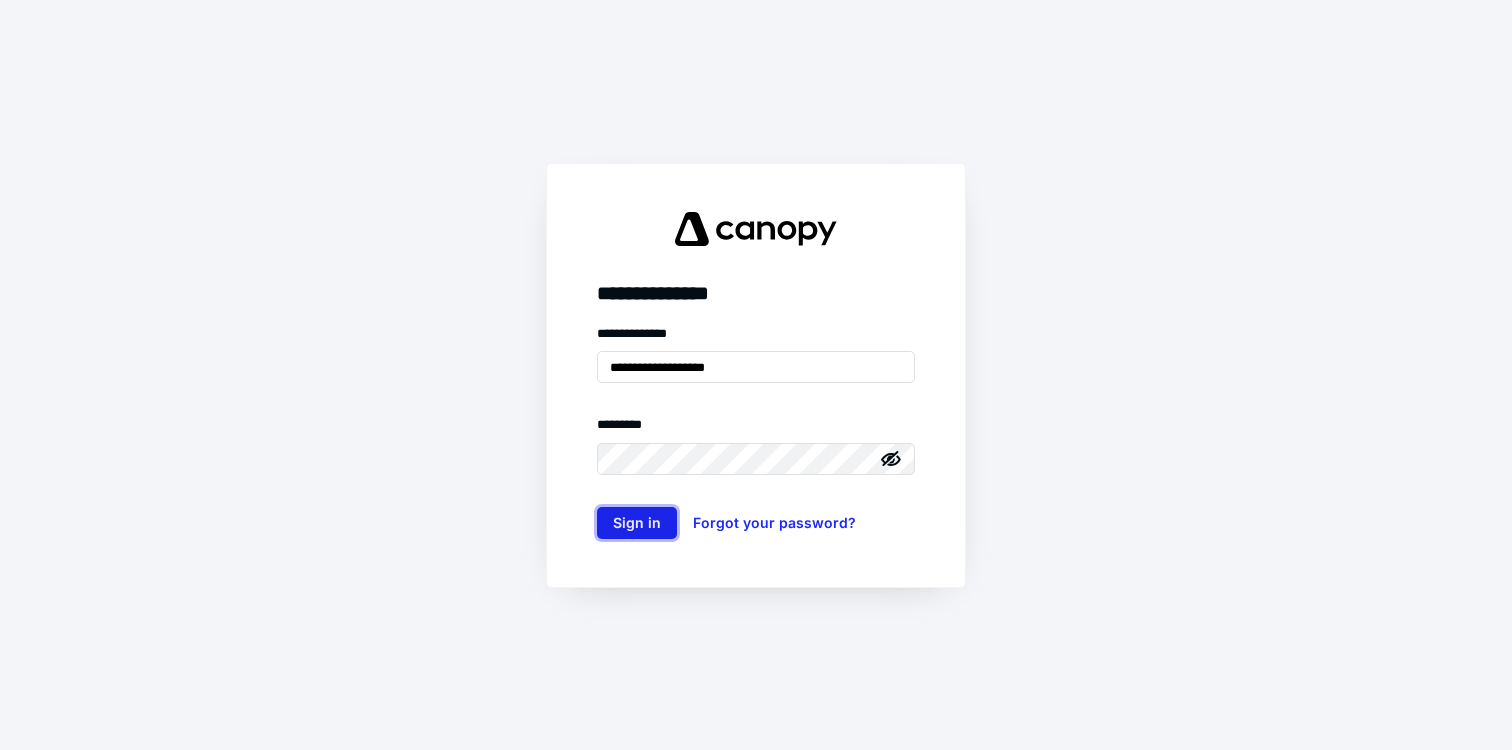 click on "Sign in" at bounding box center [637, 523] 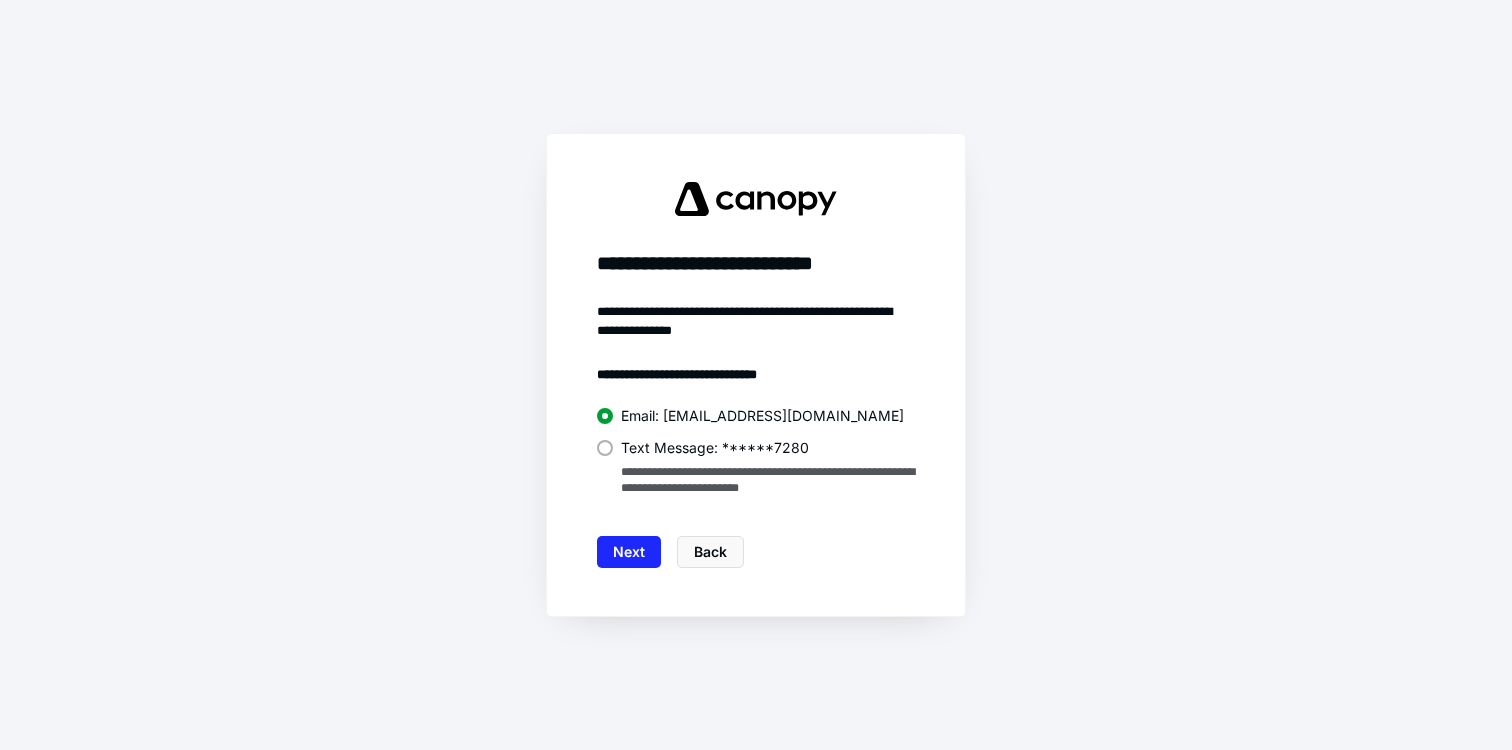 click at bounding box center (605, 448) 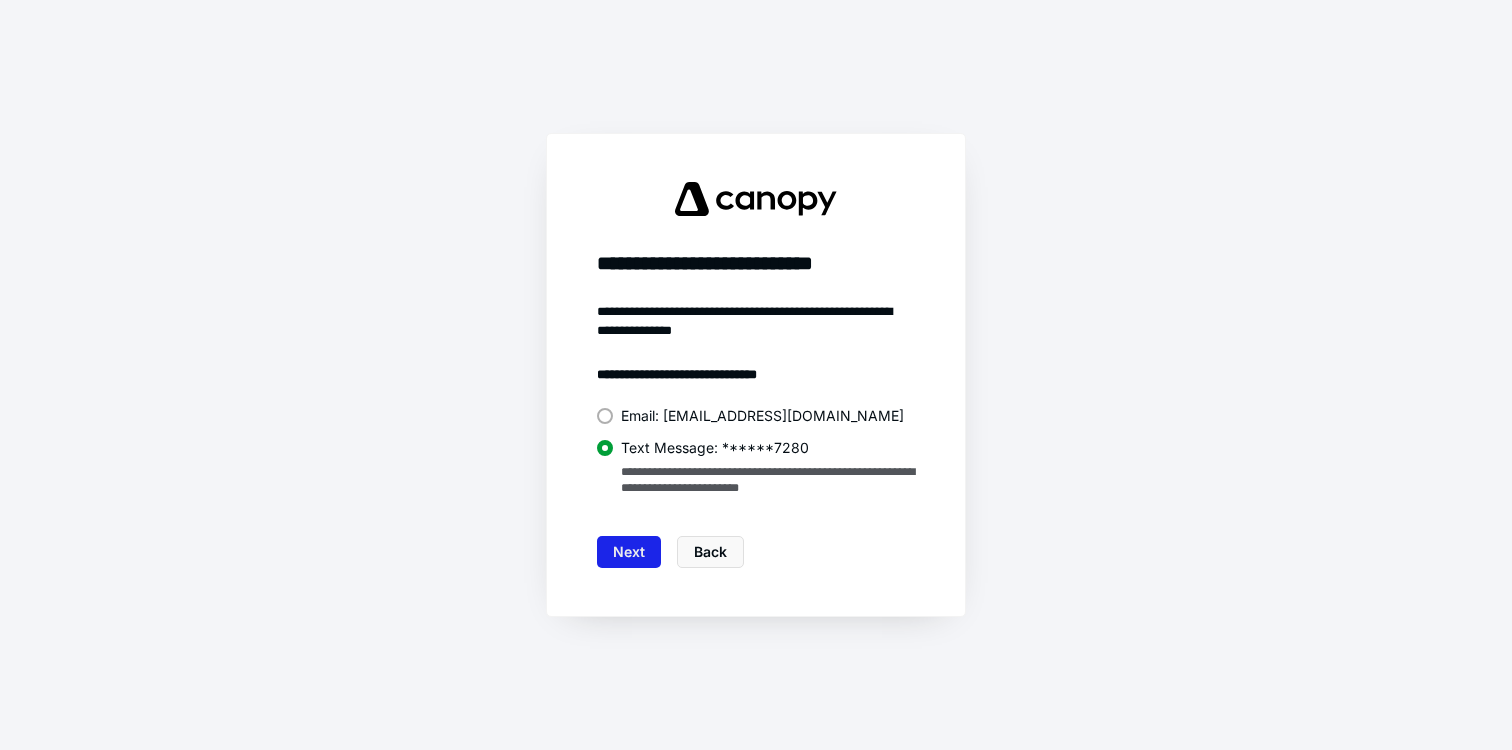 click on "Next" at bounding box center (629, 552) 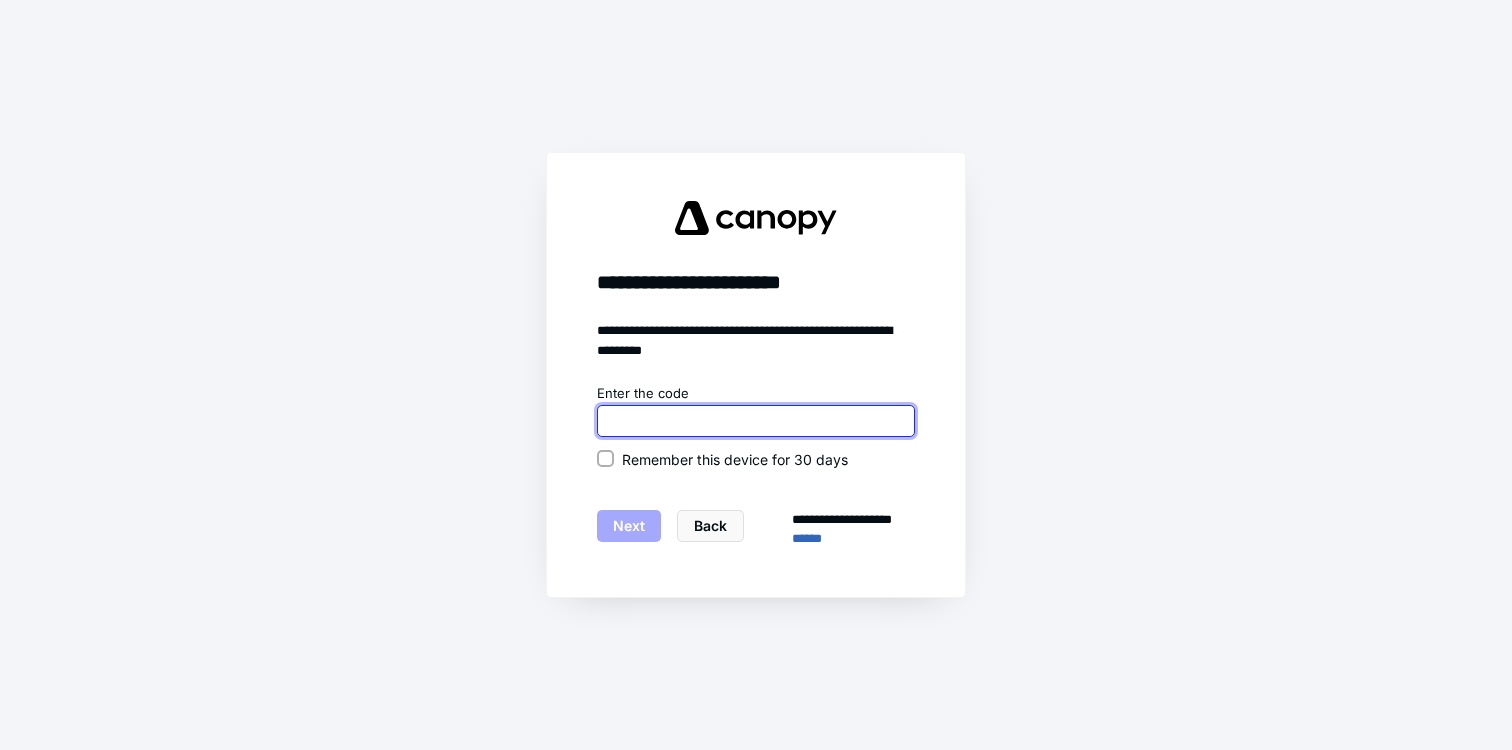 click at bounding box center [756, 421] 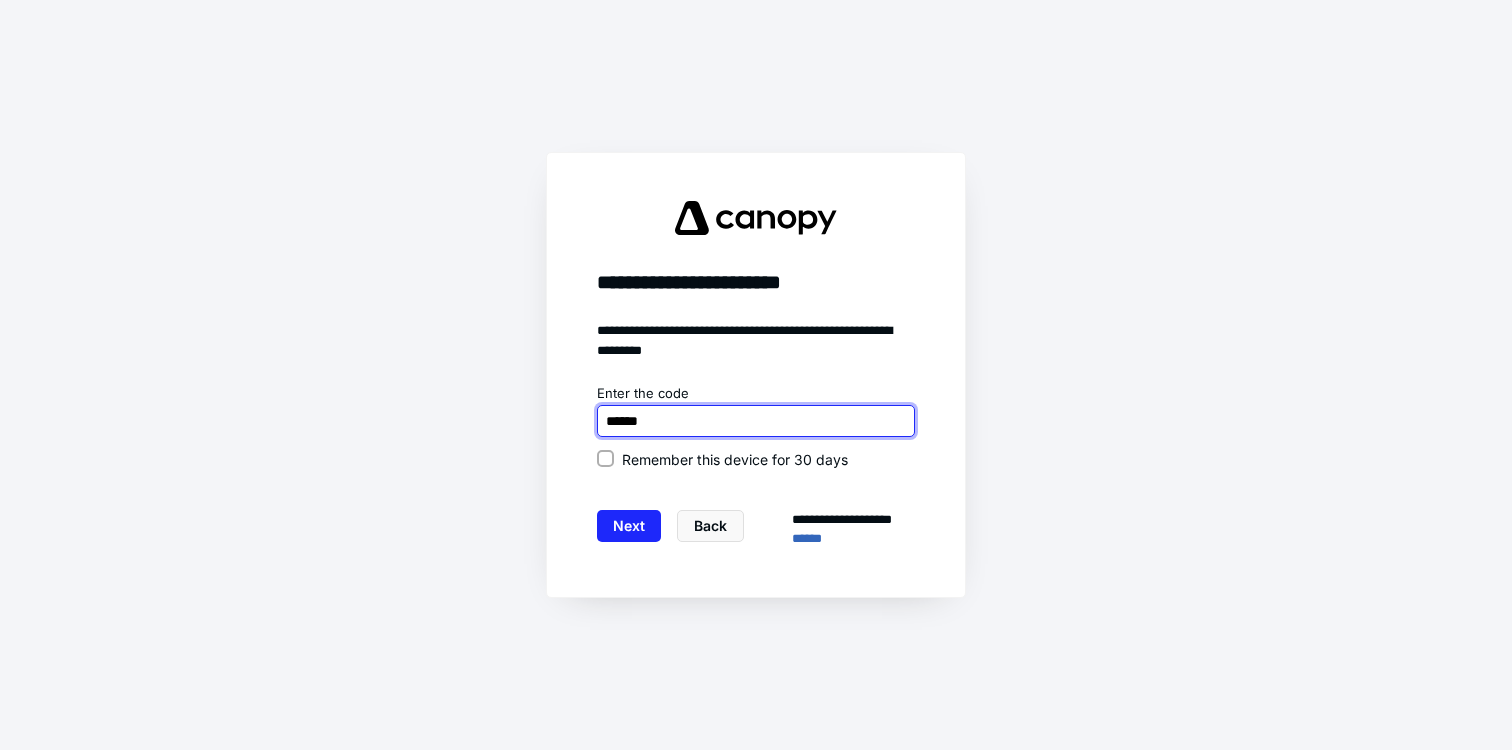 type on "******" 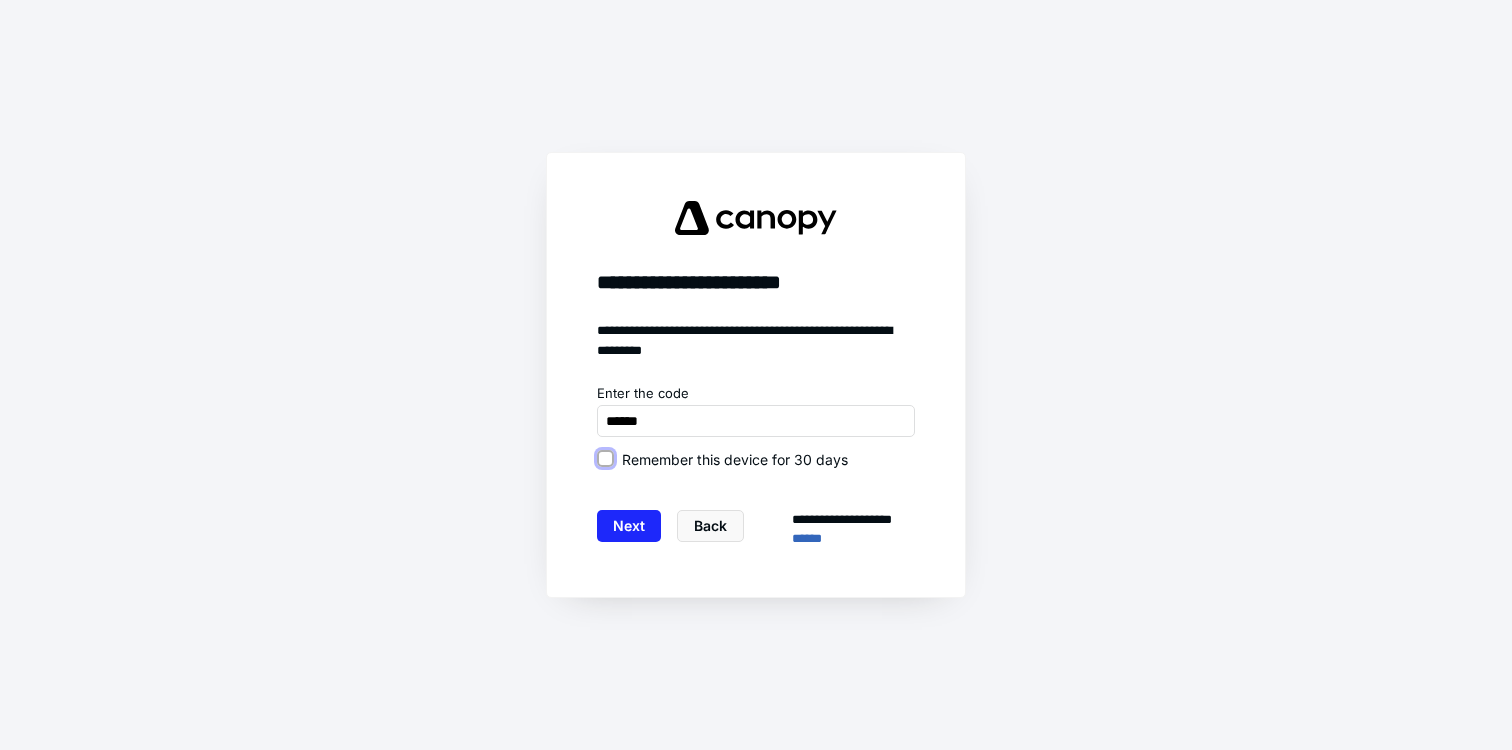 click on "Remember this device for 30 days" at bounding box center (605, 459) 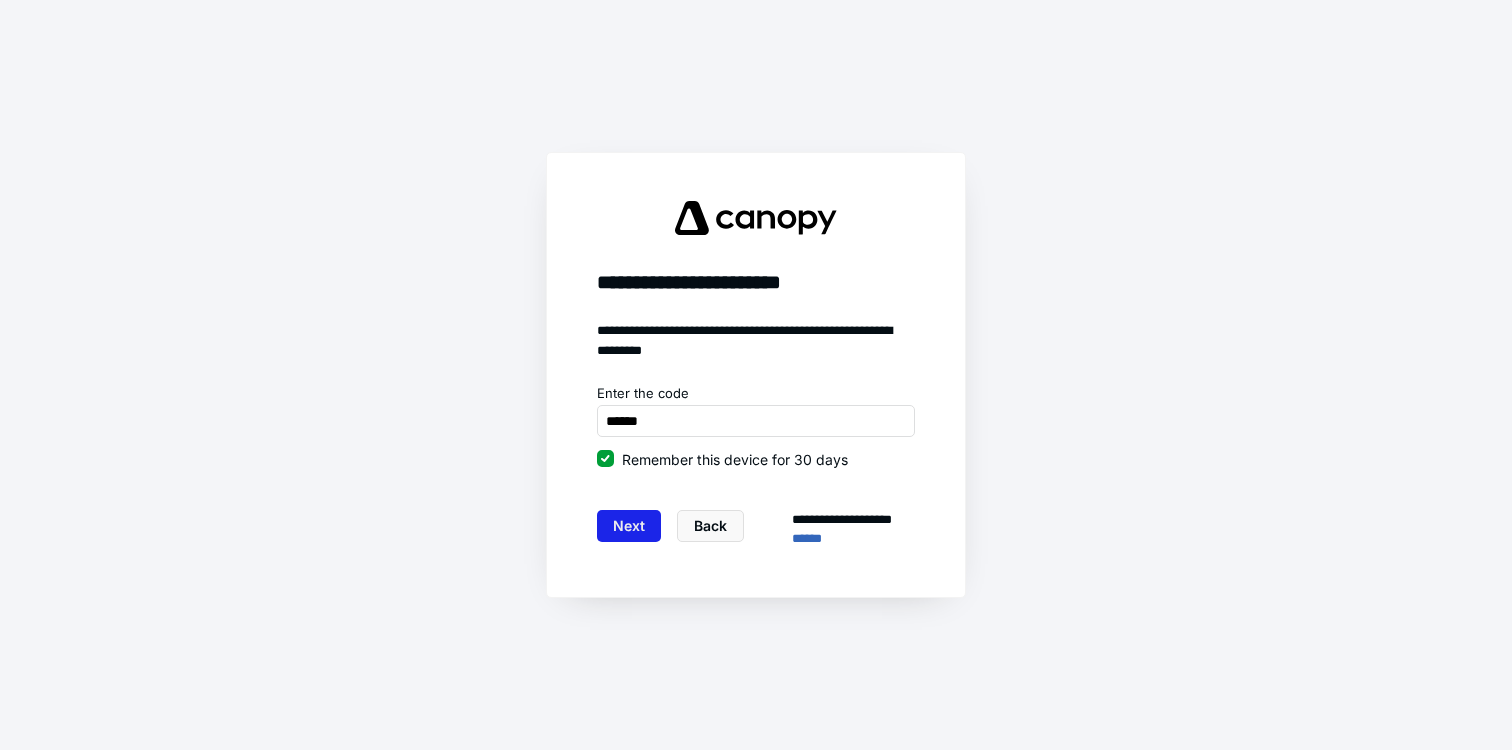 click on "Next" at bounding box center [629, 526] 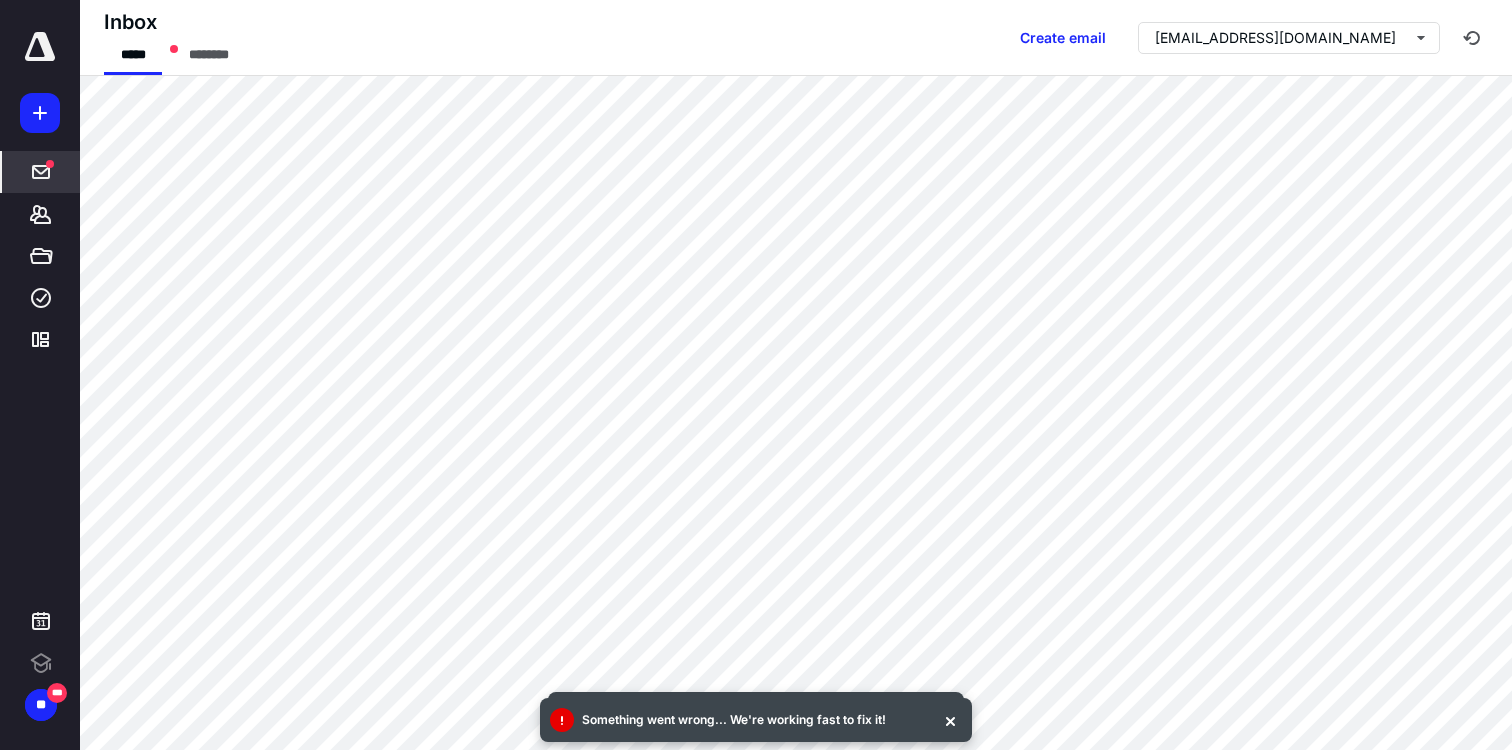 scroll, scrollTop: 0, scrollLeft: 0, axis: both 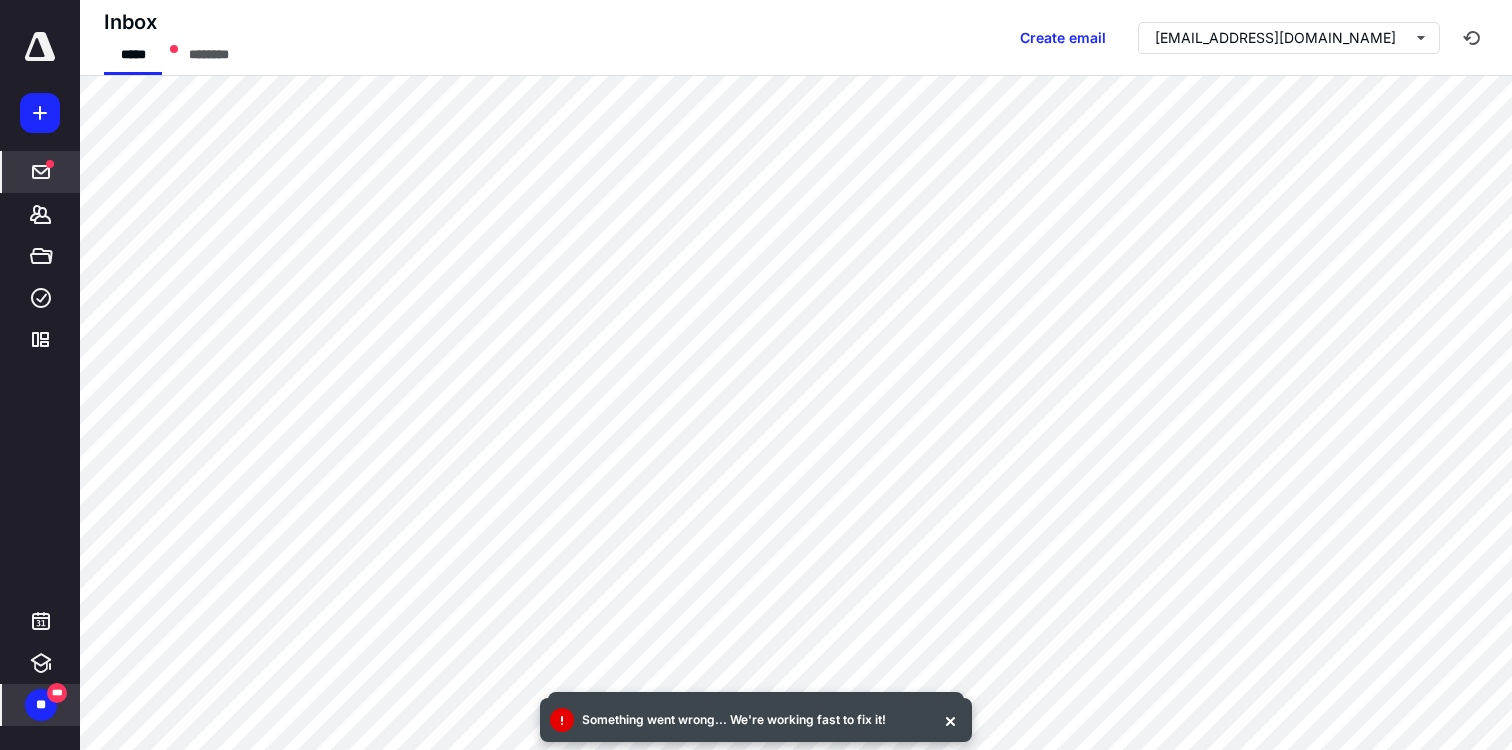 click on "**" at bounding box center [41, 705] 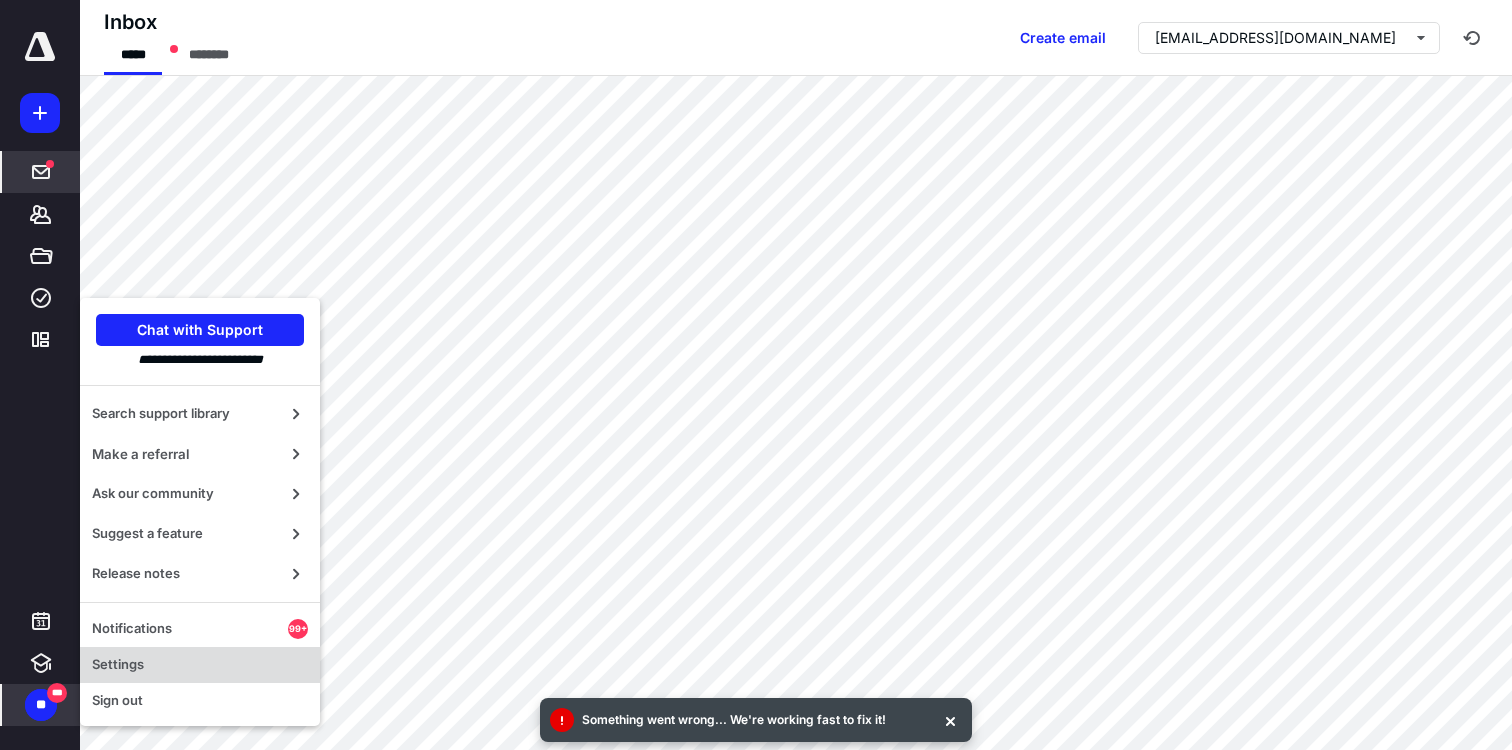 click on "Settings" at bounding box center [200, 665] 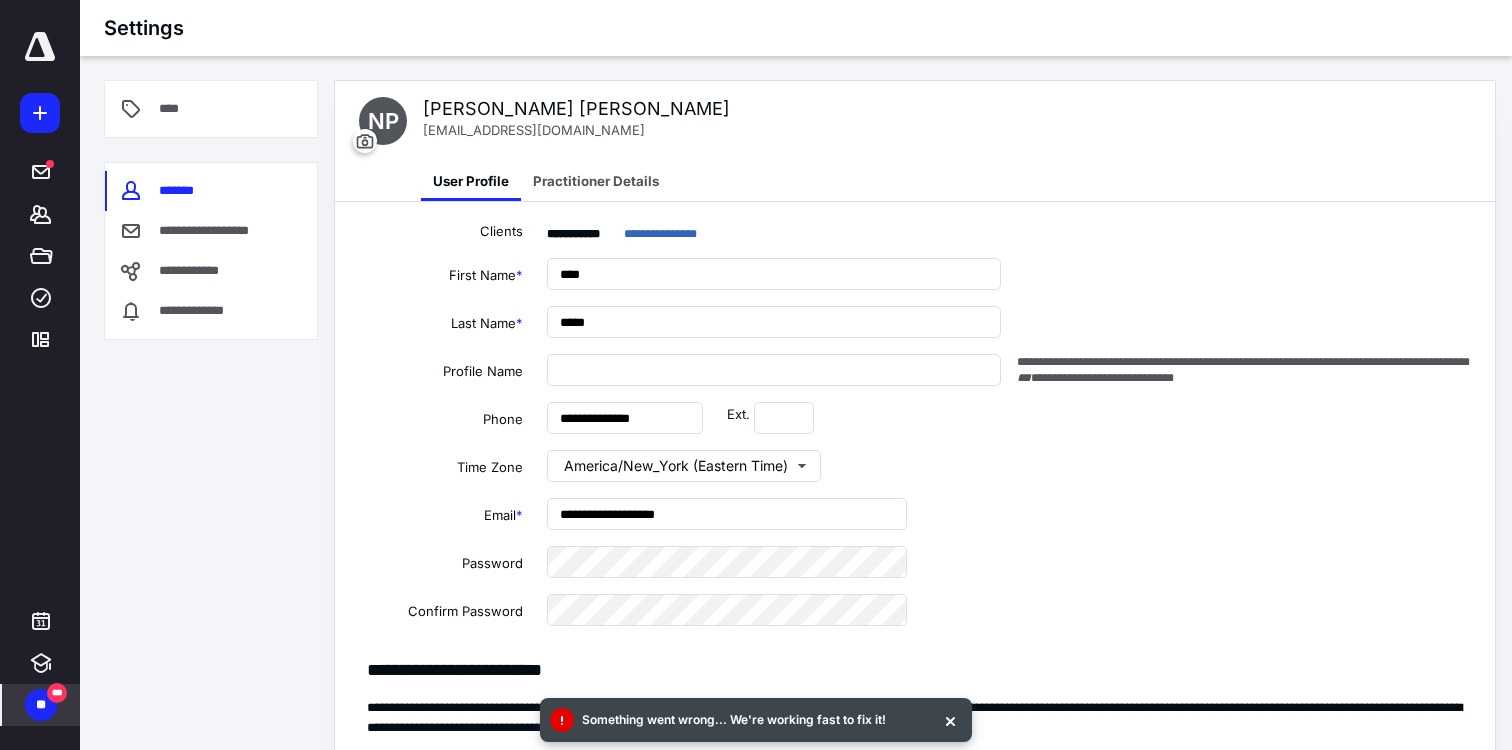 type on "**********" 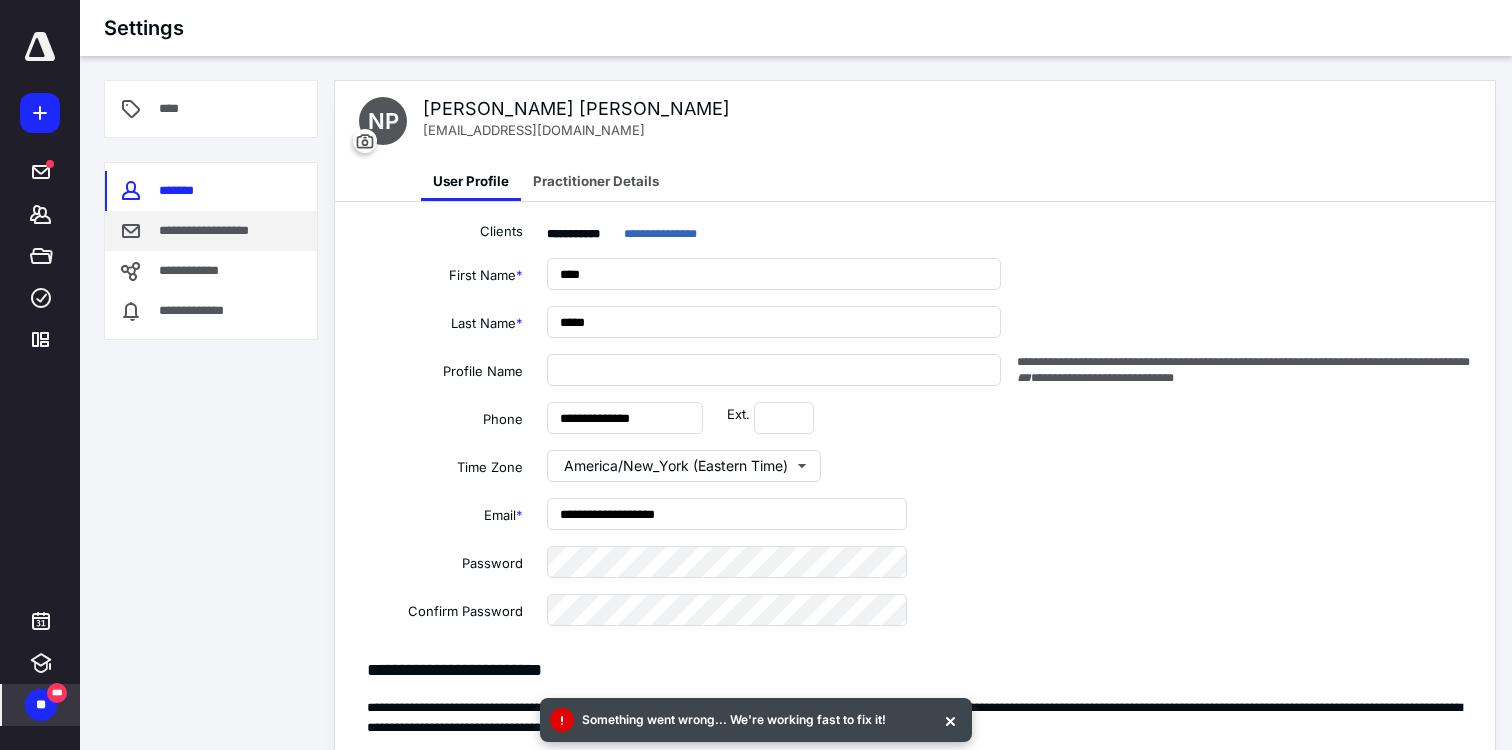 click on "**********" at bounding box center [218, 231] 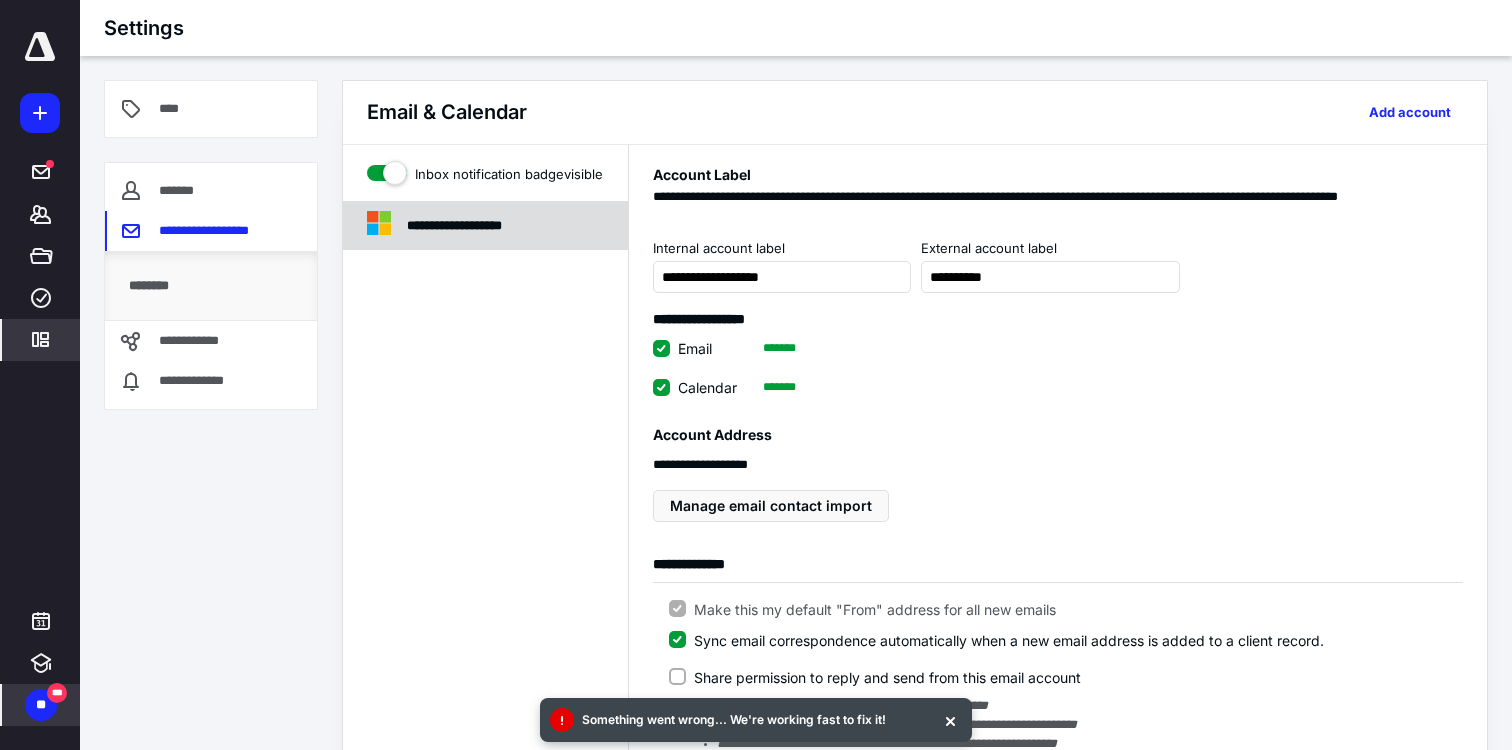 click on "**********" at bounding box center (477, 226) 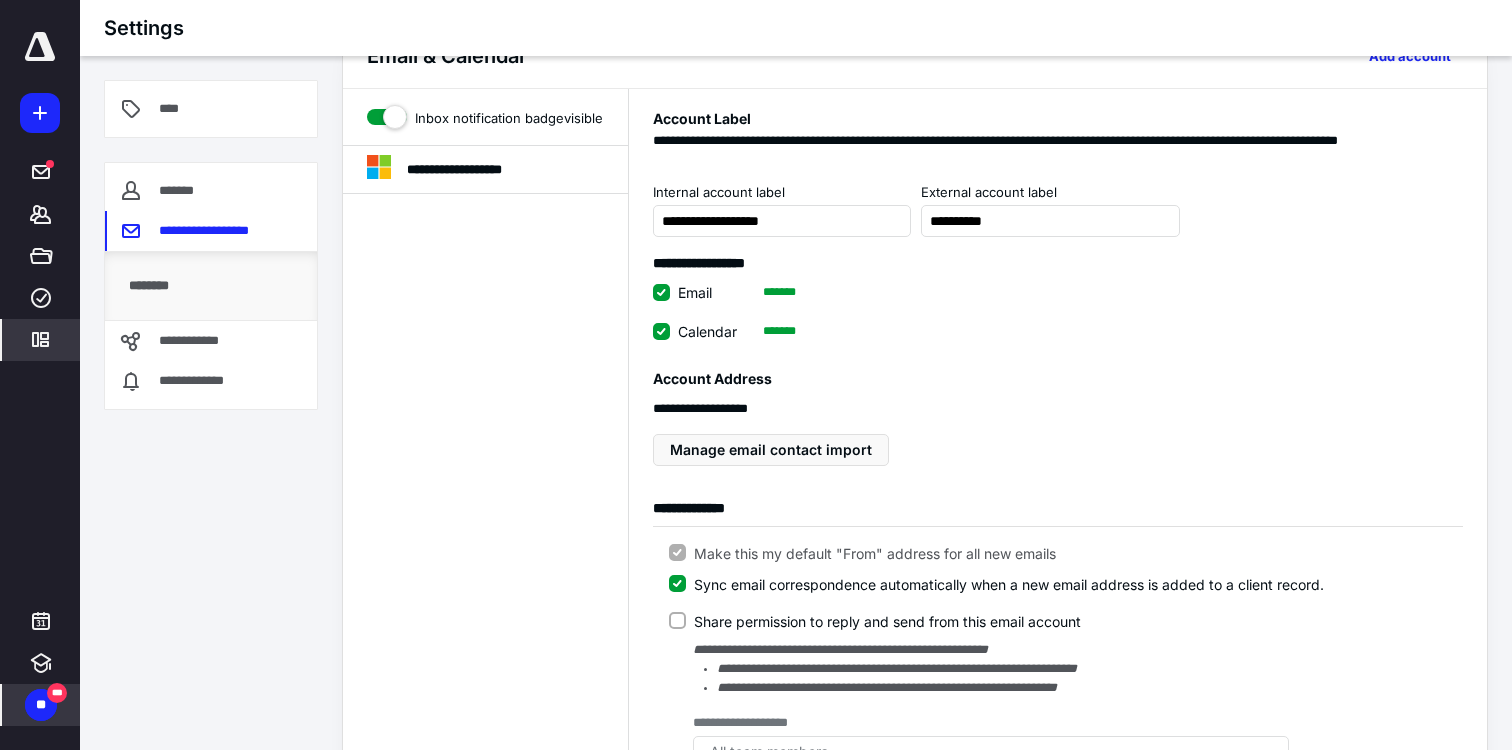 scroll, scrollTop: 0, scrollLeft: 0, axis: both 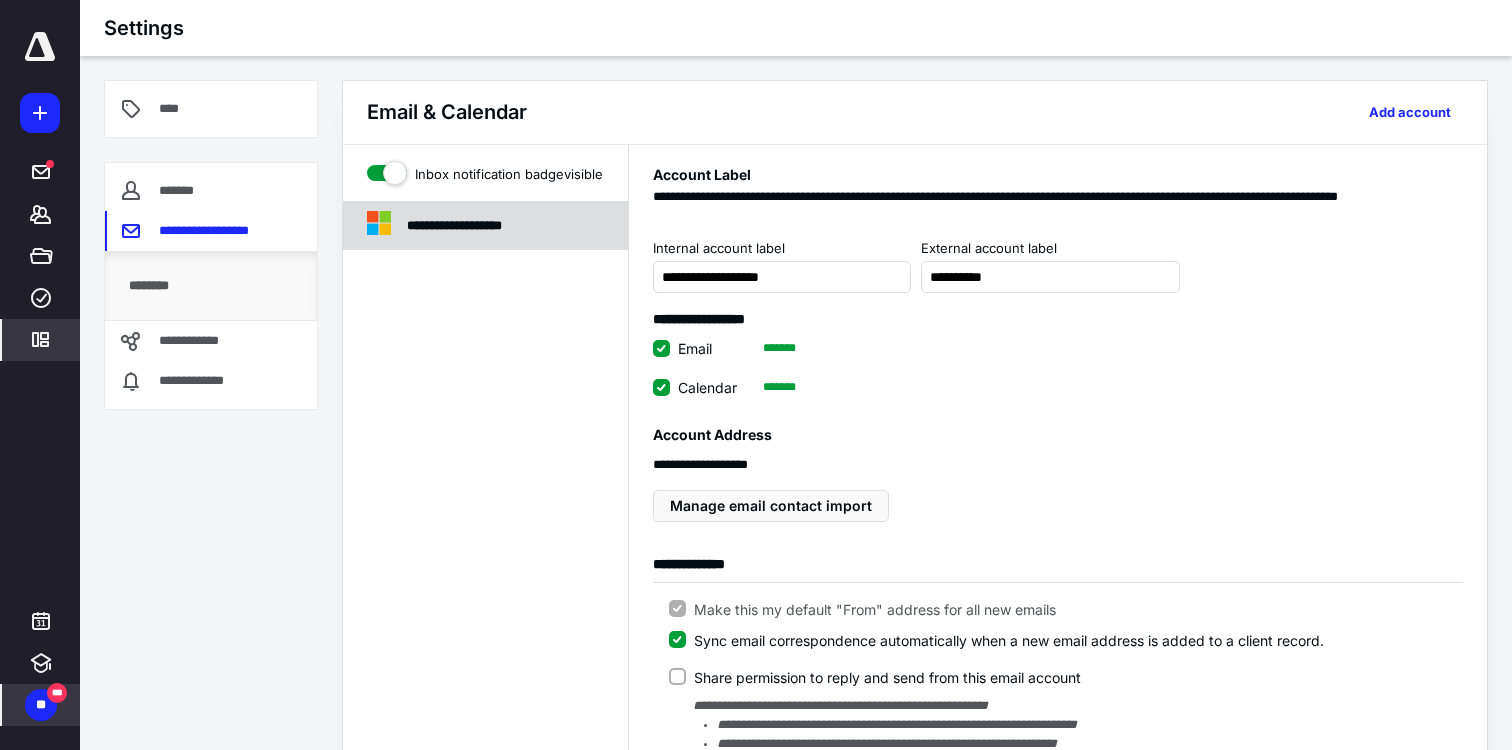 click on "**********" at bounding box center (477, 226) 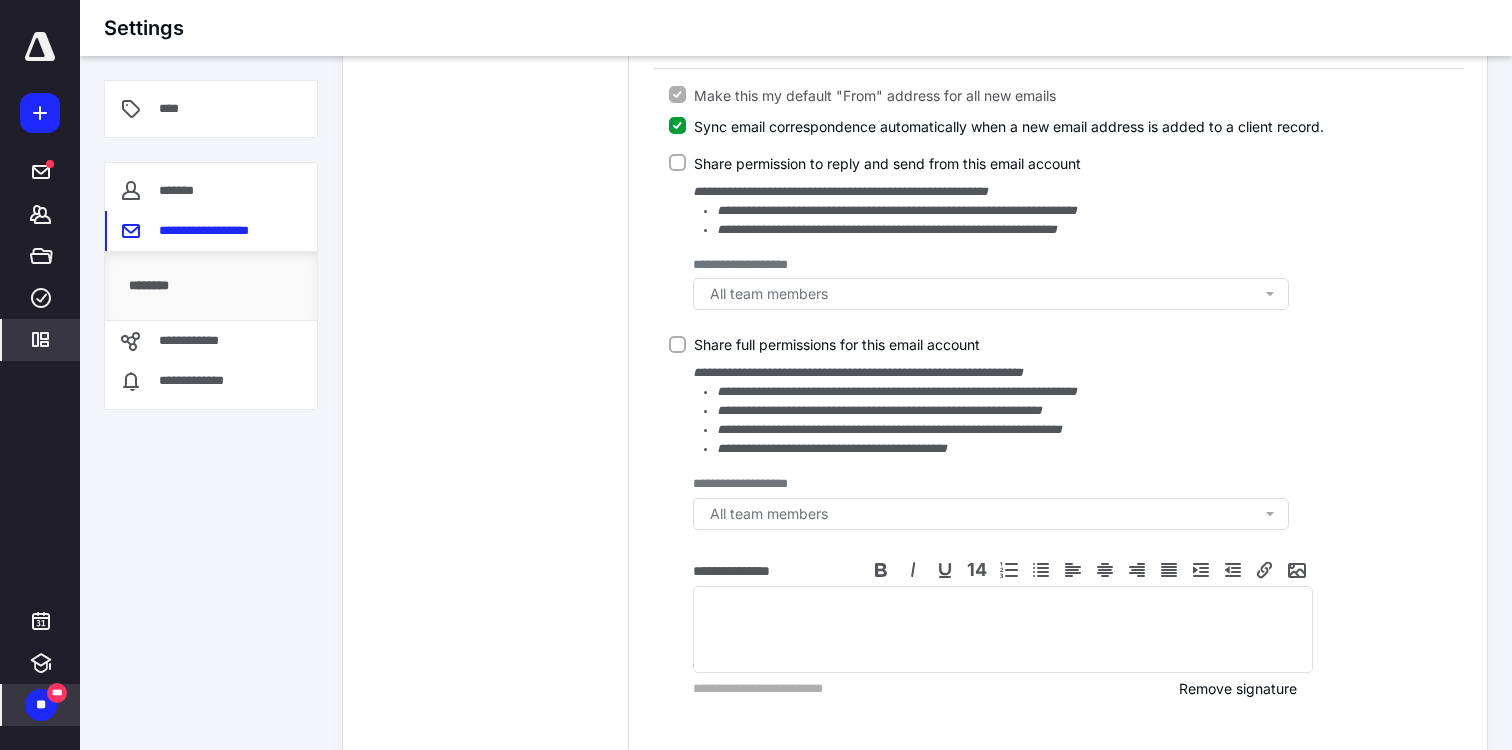 scroll, scrollTop: 620, scrollLeft: 0, axis: vertical 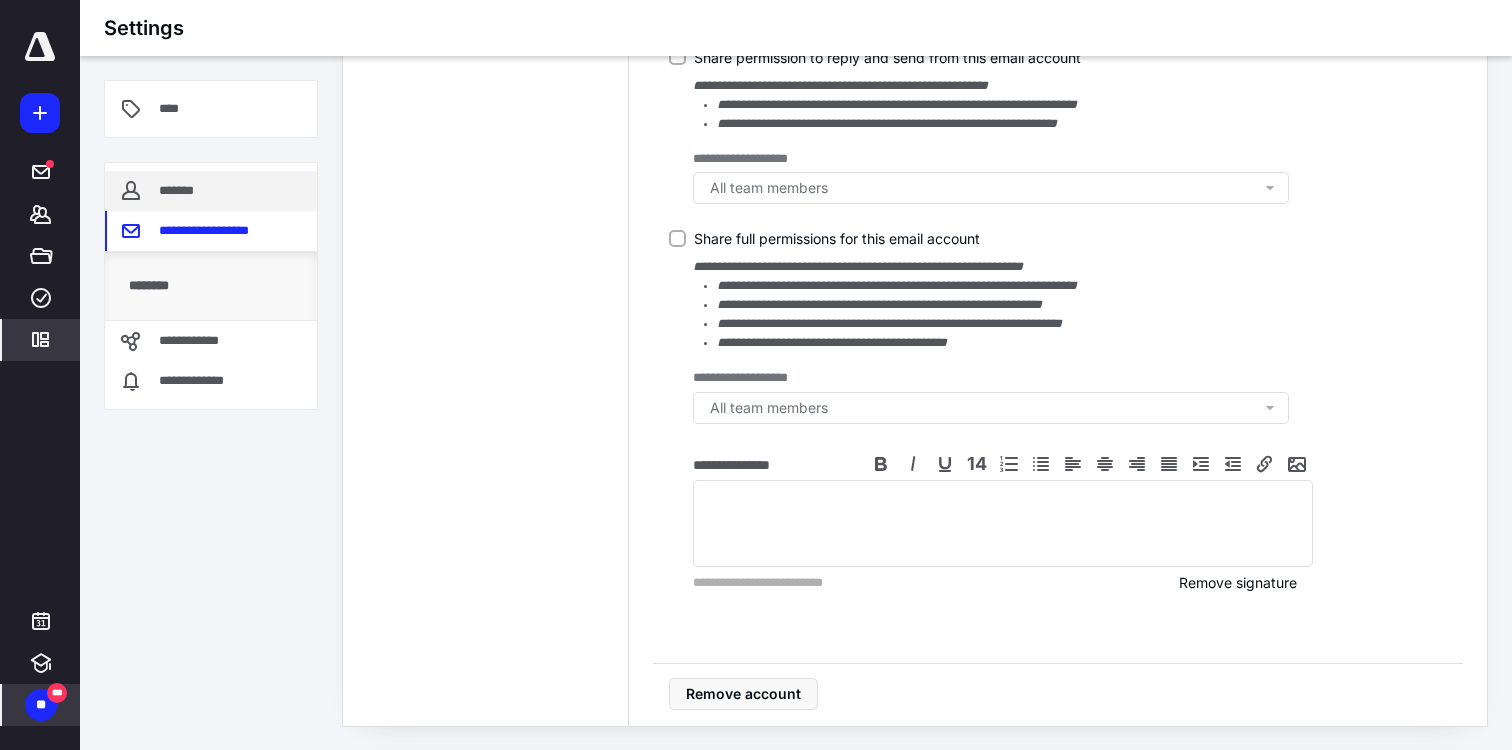 click on "*******" at bounding box center (211, 191) 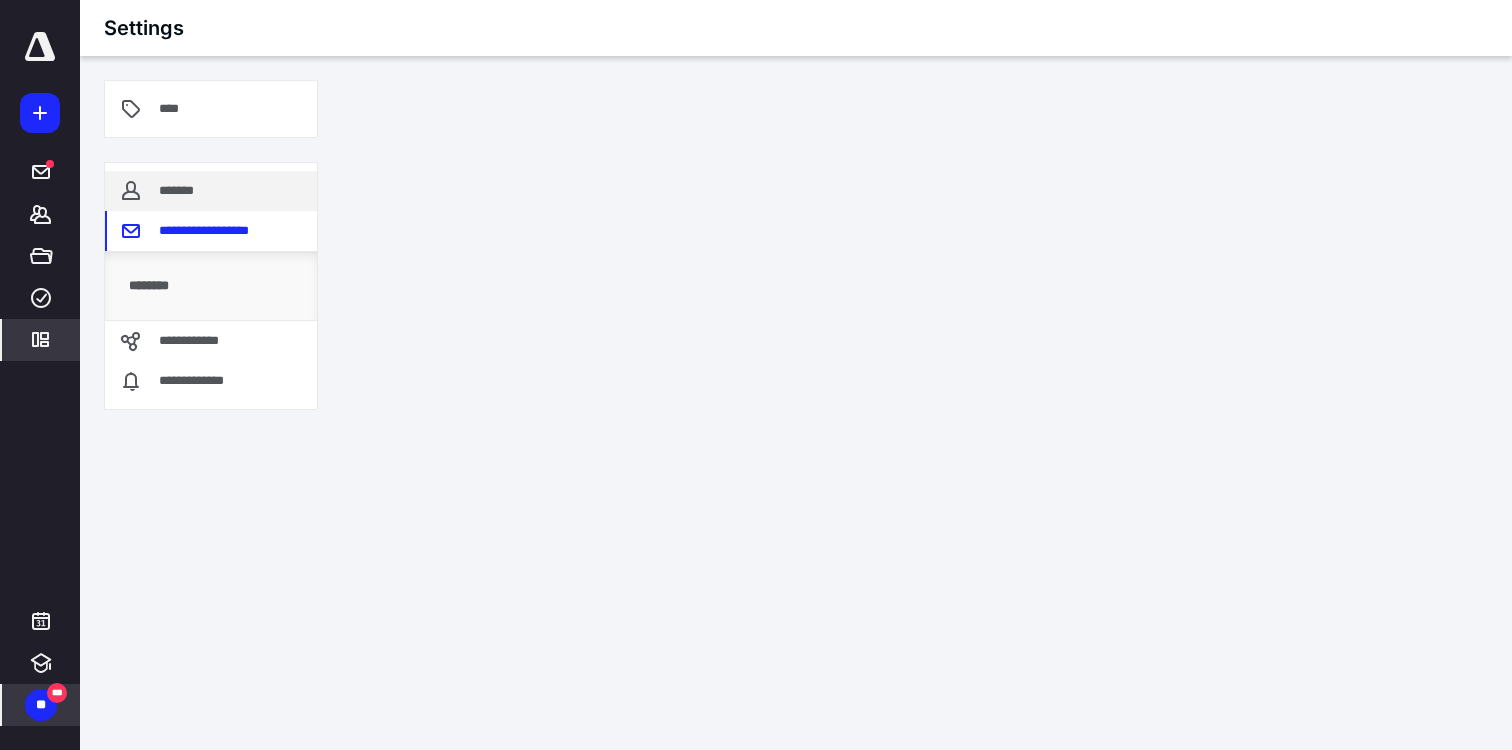scroll, scrollTop: 0, scrollLeft: 0, axis: both 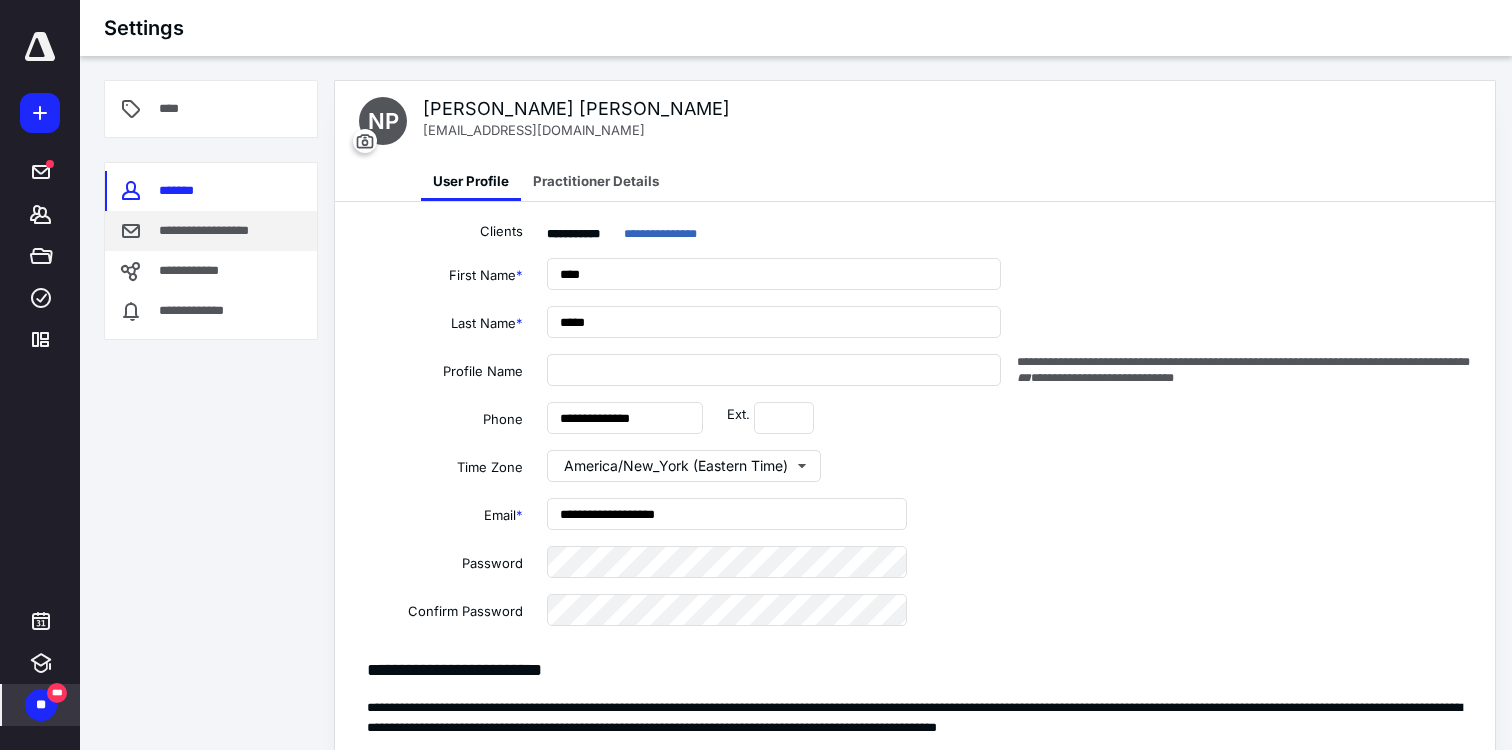 click on "**********" at bounding box center (218, 231) 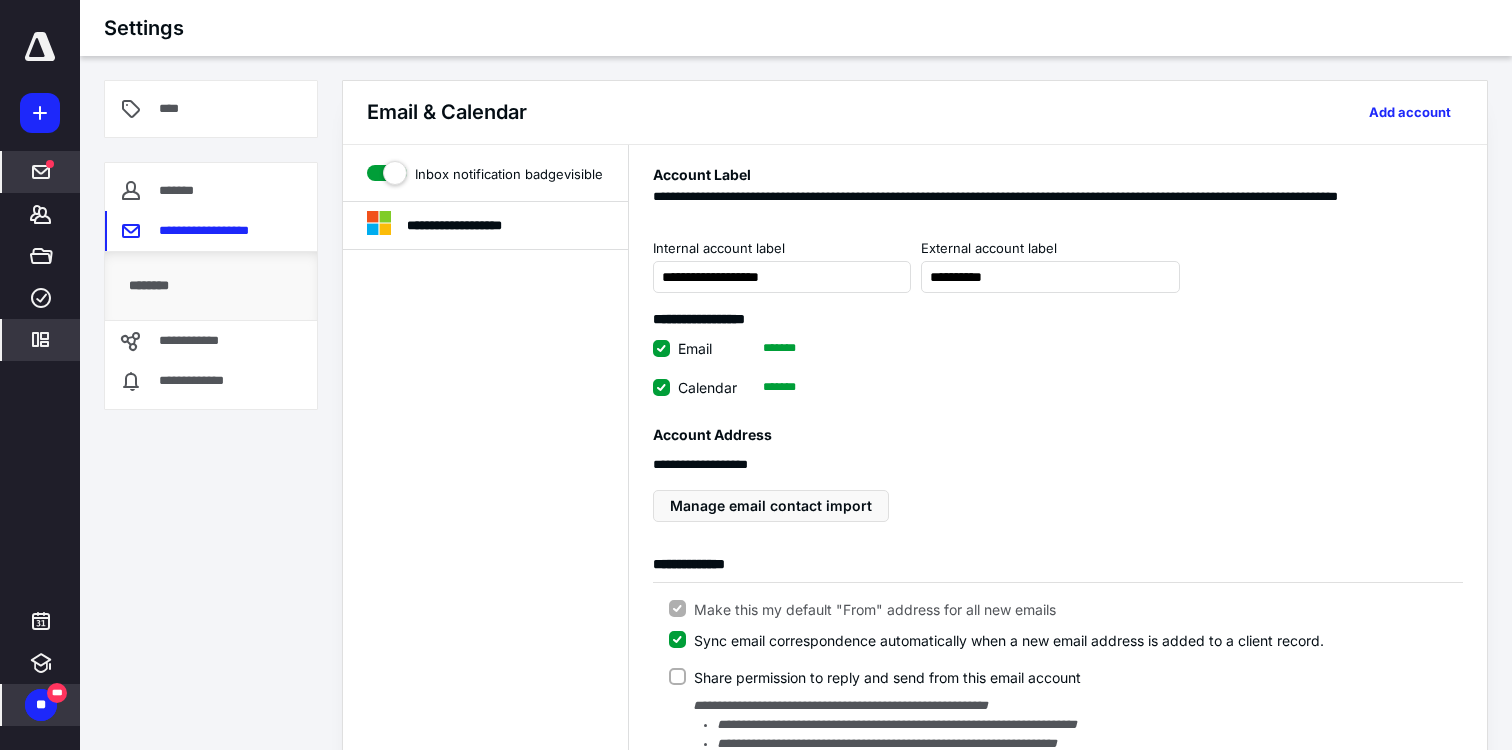 click on "*****" at bounding box center (41, 172) 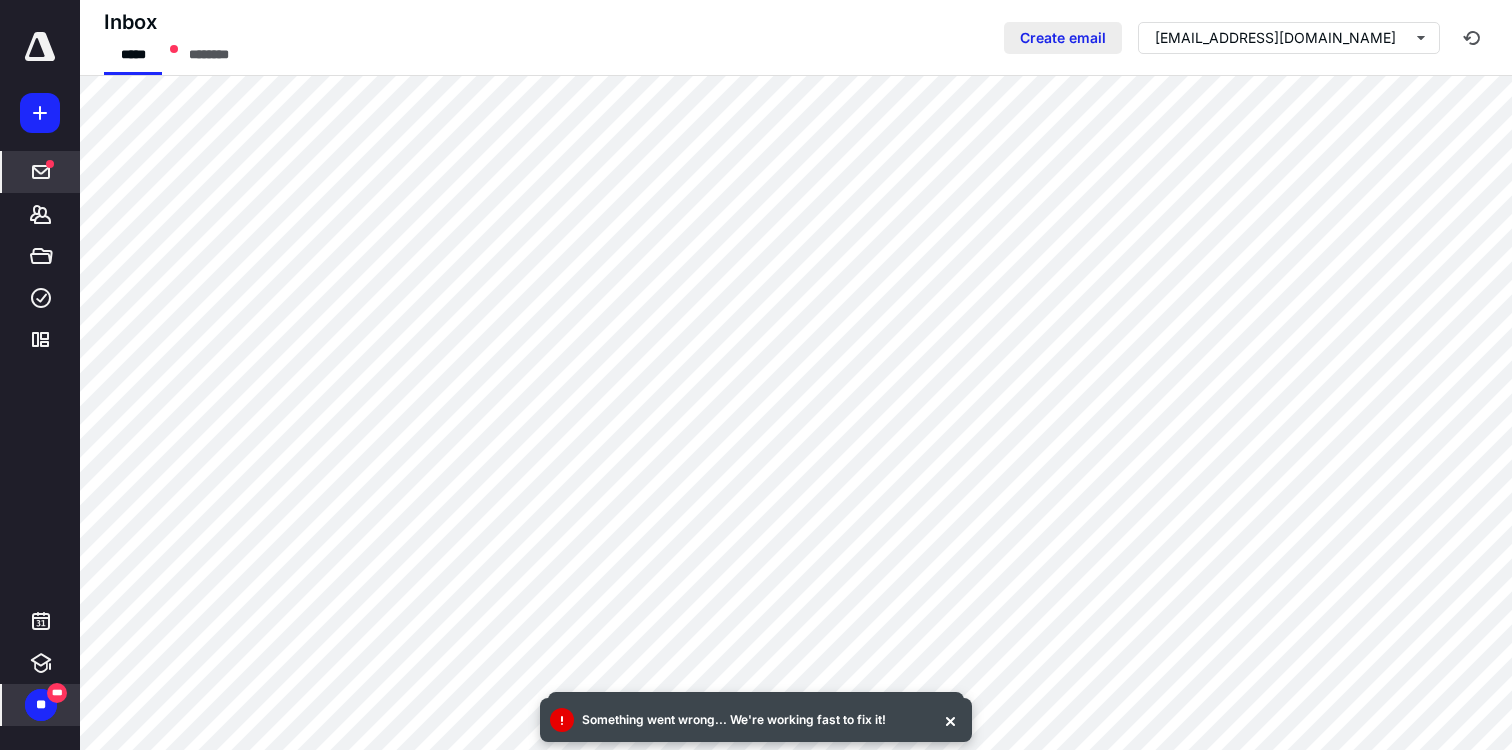 click on "Create email" at bounding box center [1063, 38] 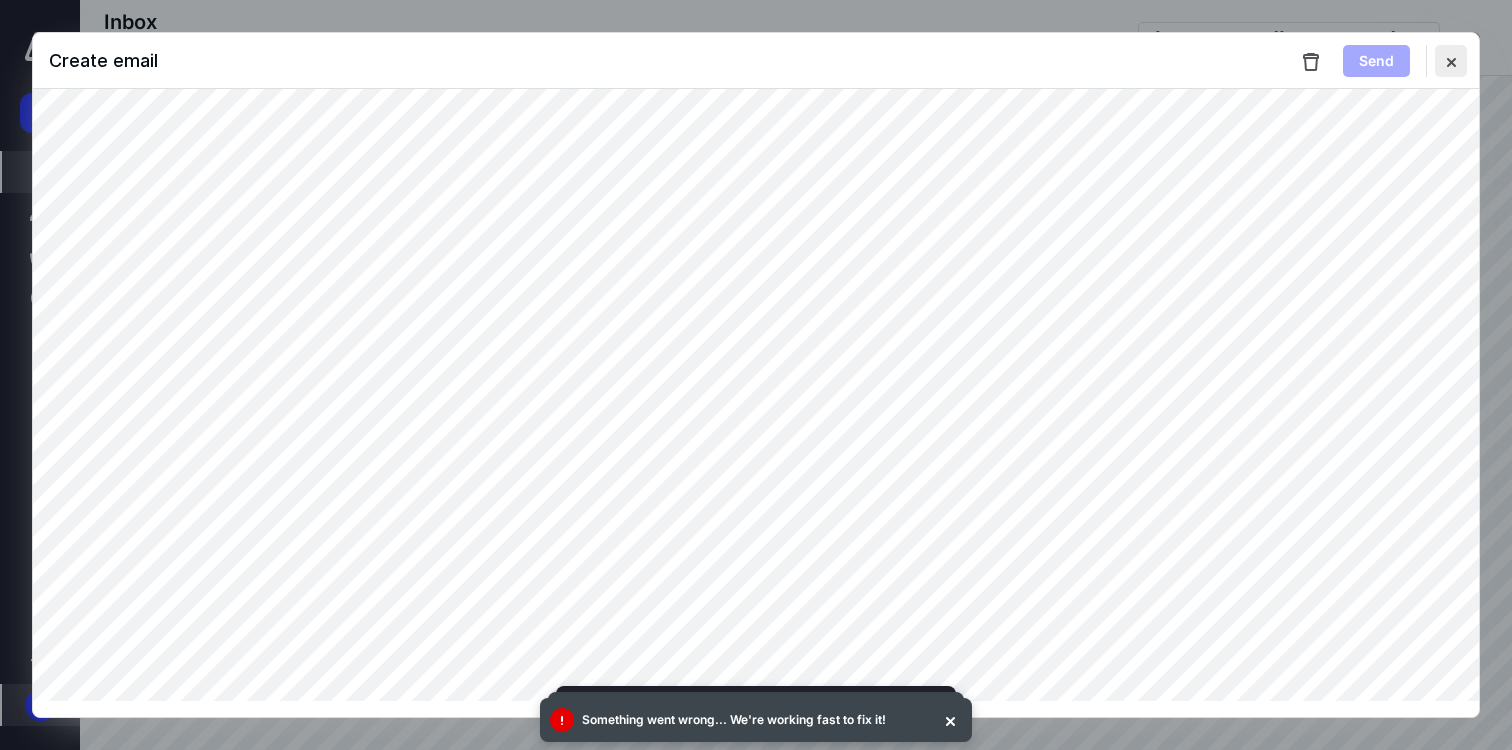 click at bounding box center (1451, 61) 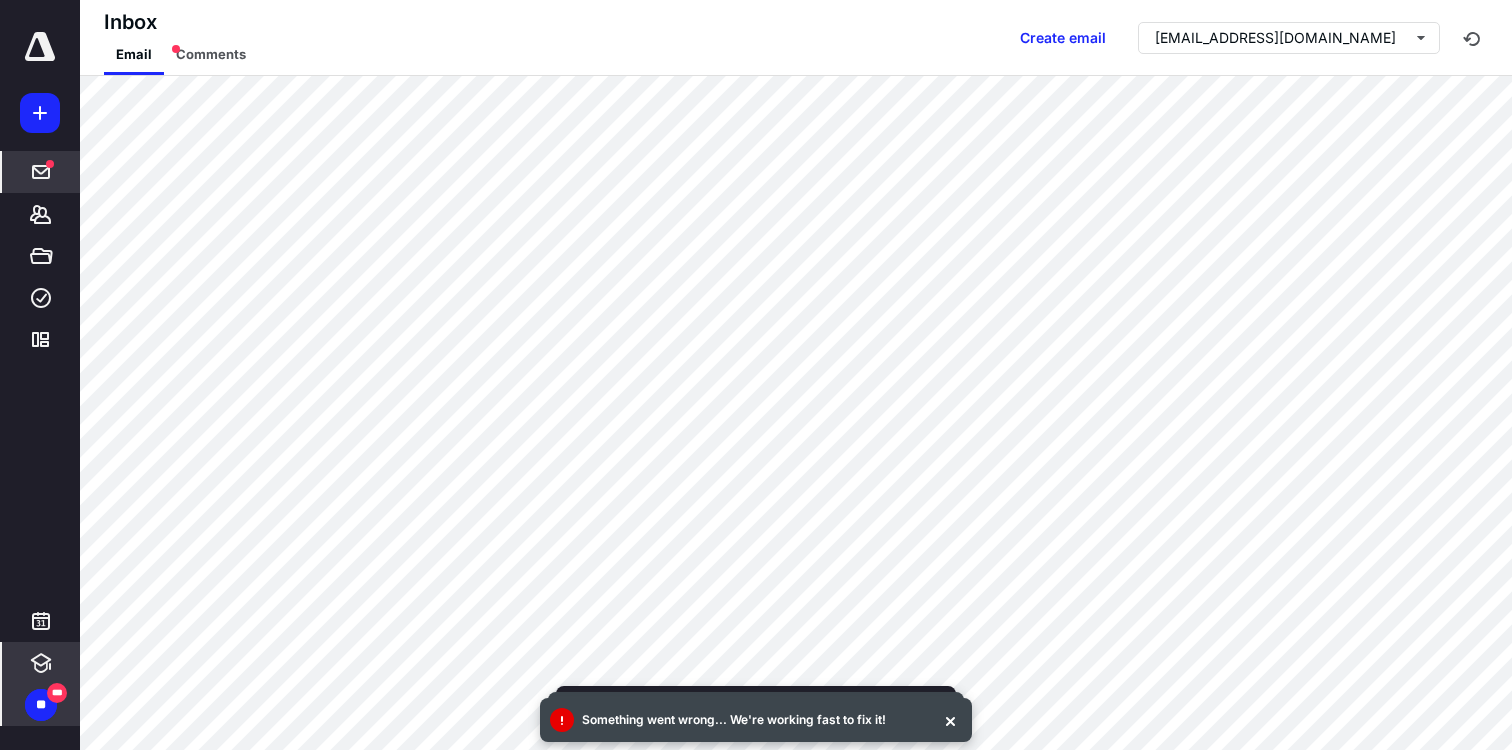 click at bounding box center (41, 663) 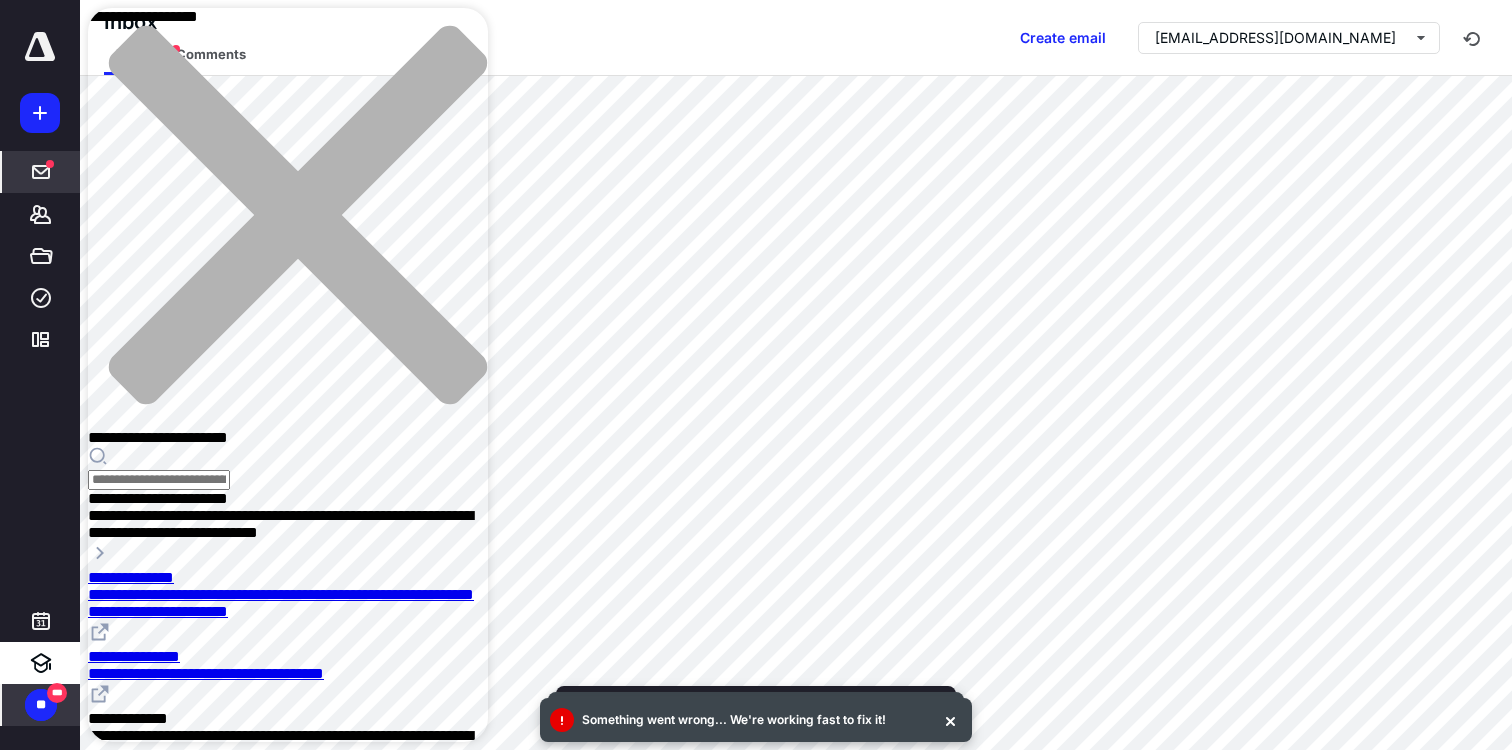 click on "**" at bounding box center (41, 705) 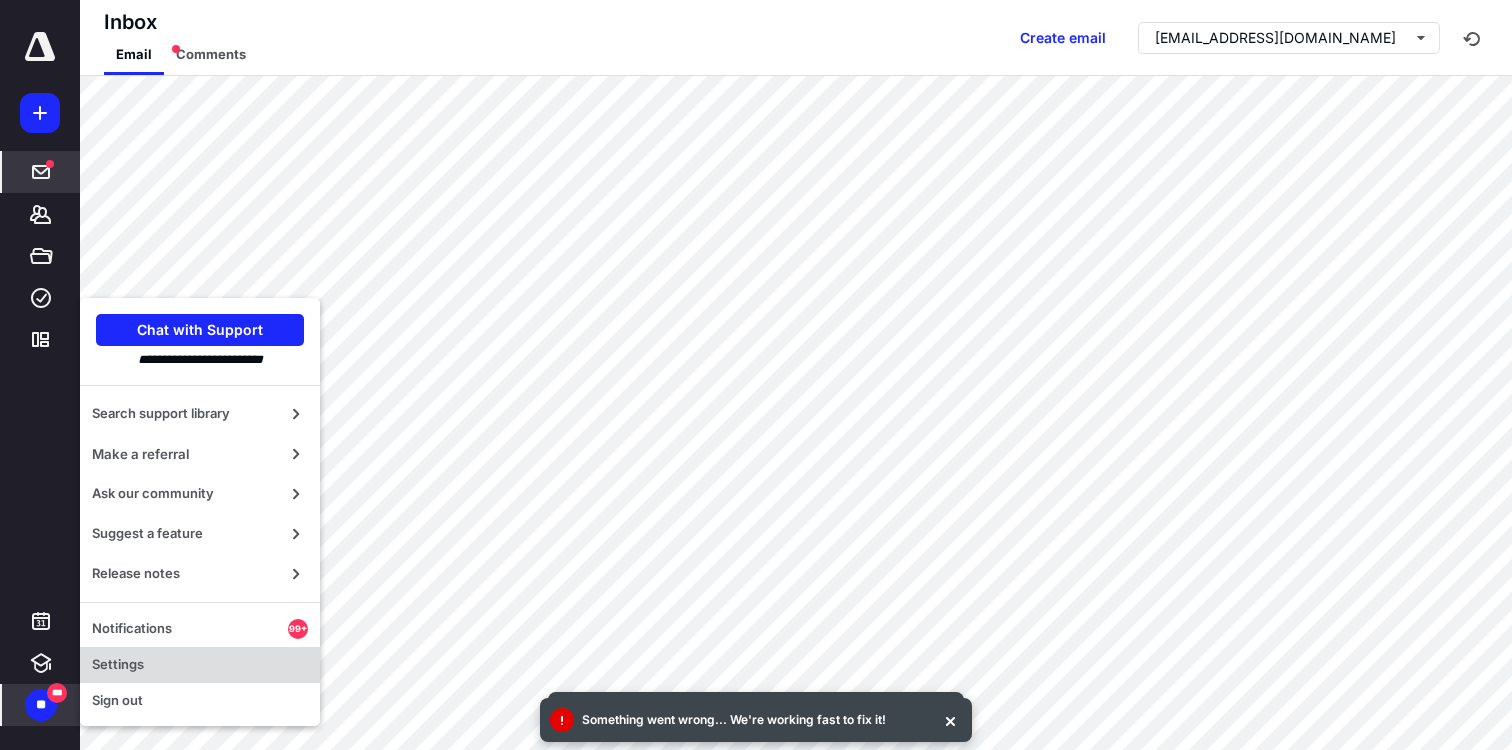 click on "Settings" at bounding box center (200, 665) 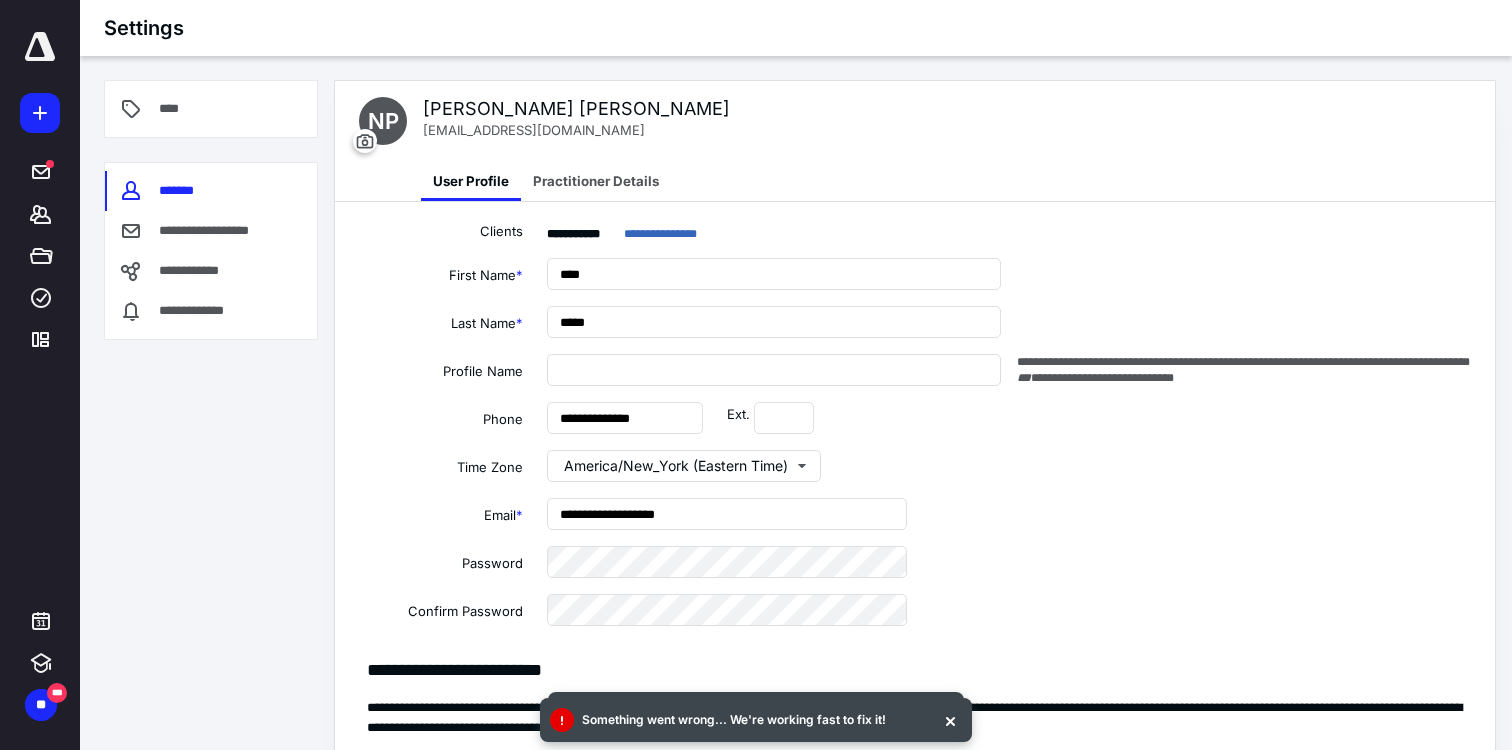 type on "**********" 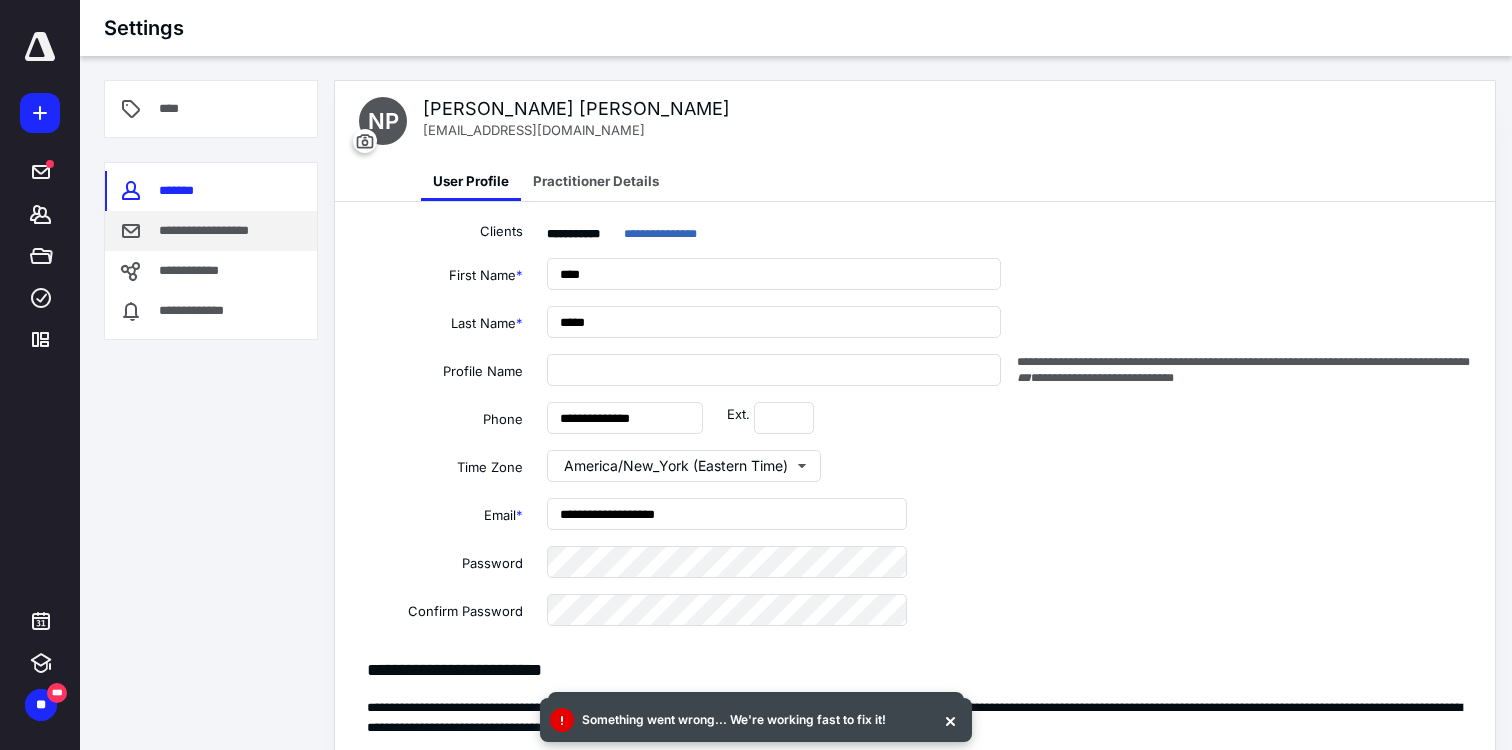 click on "**********" at bounding box center [218, 231] 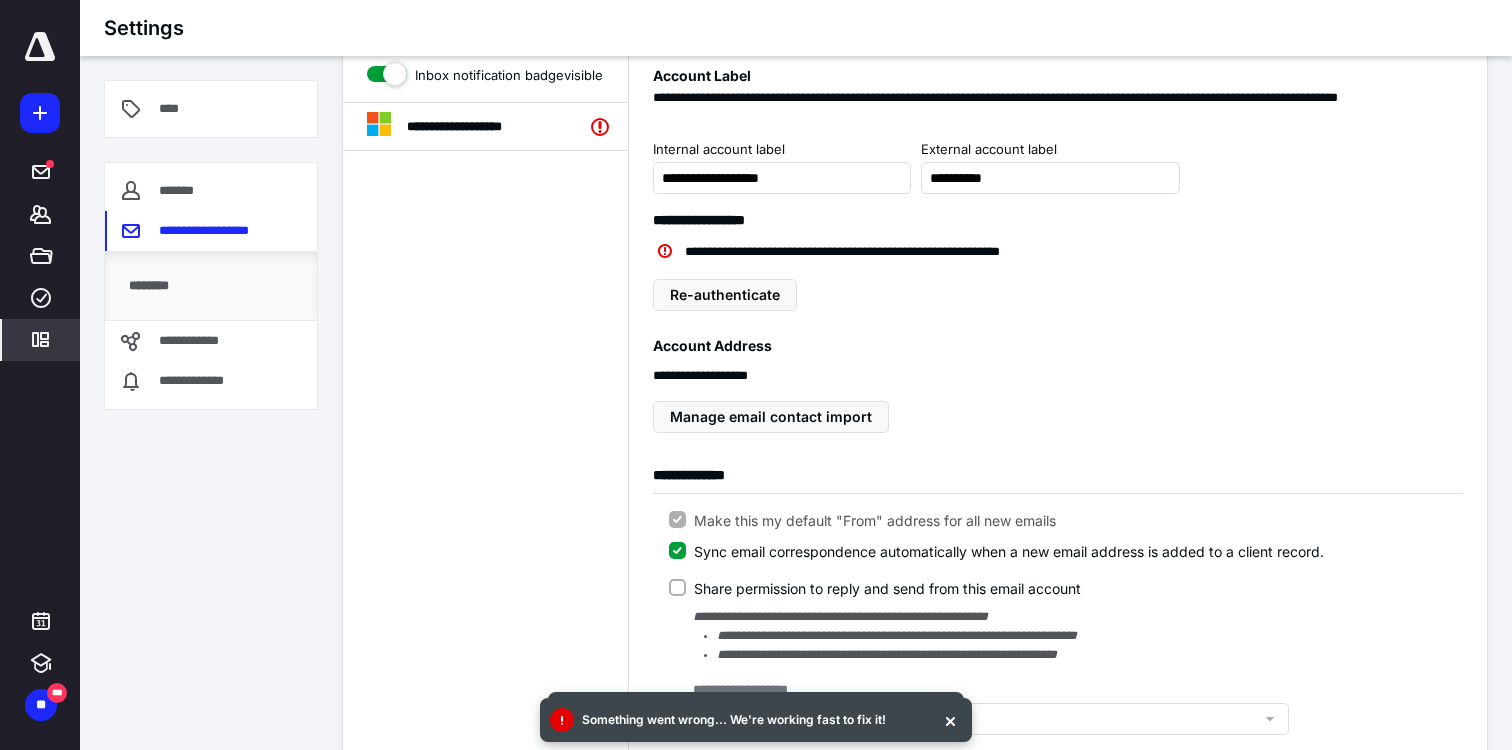 scroll, scrollTop: 0, scrollLeft: 0, axis: both 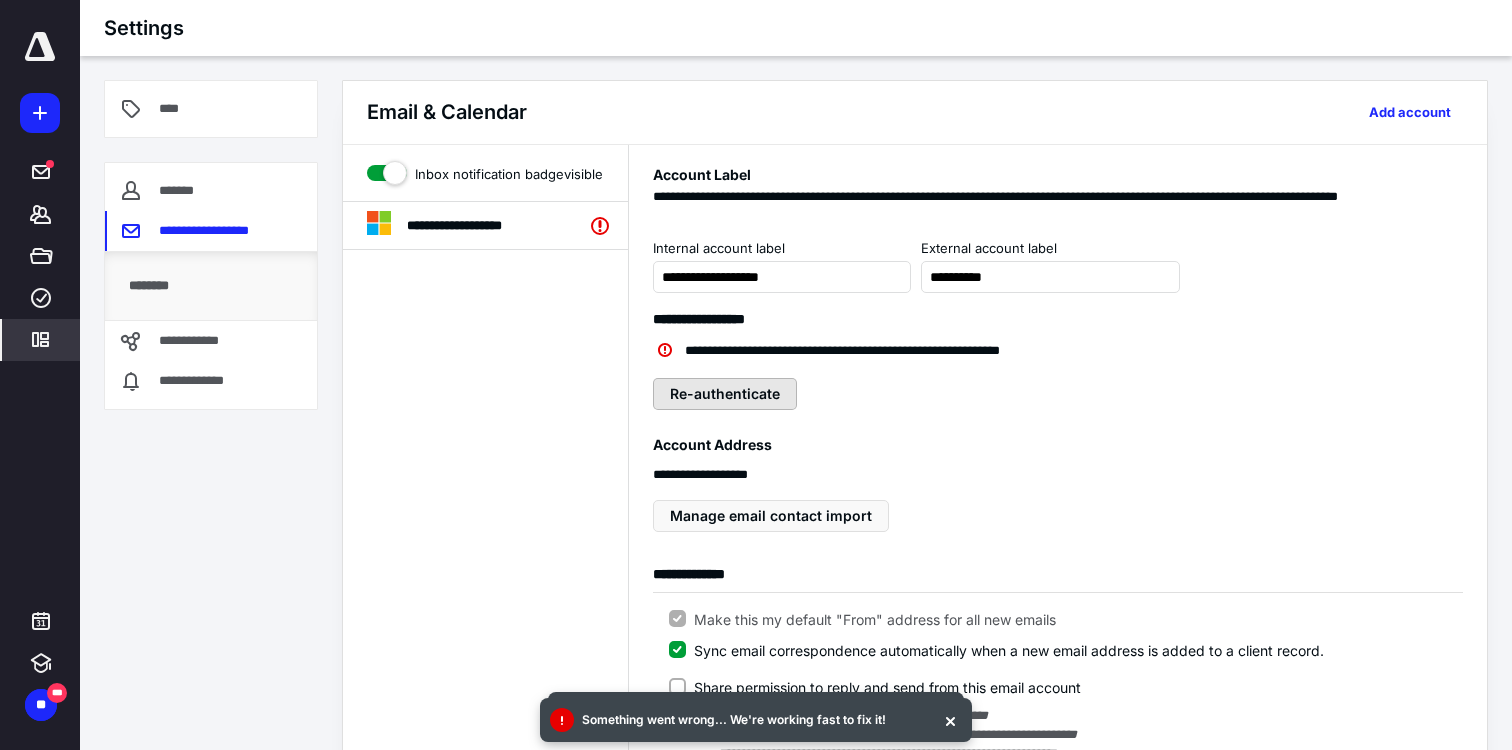 click on "Re-authenticate" at bounding box center [725, 394] 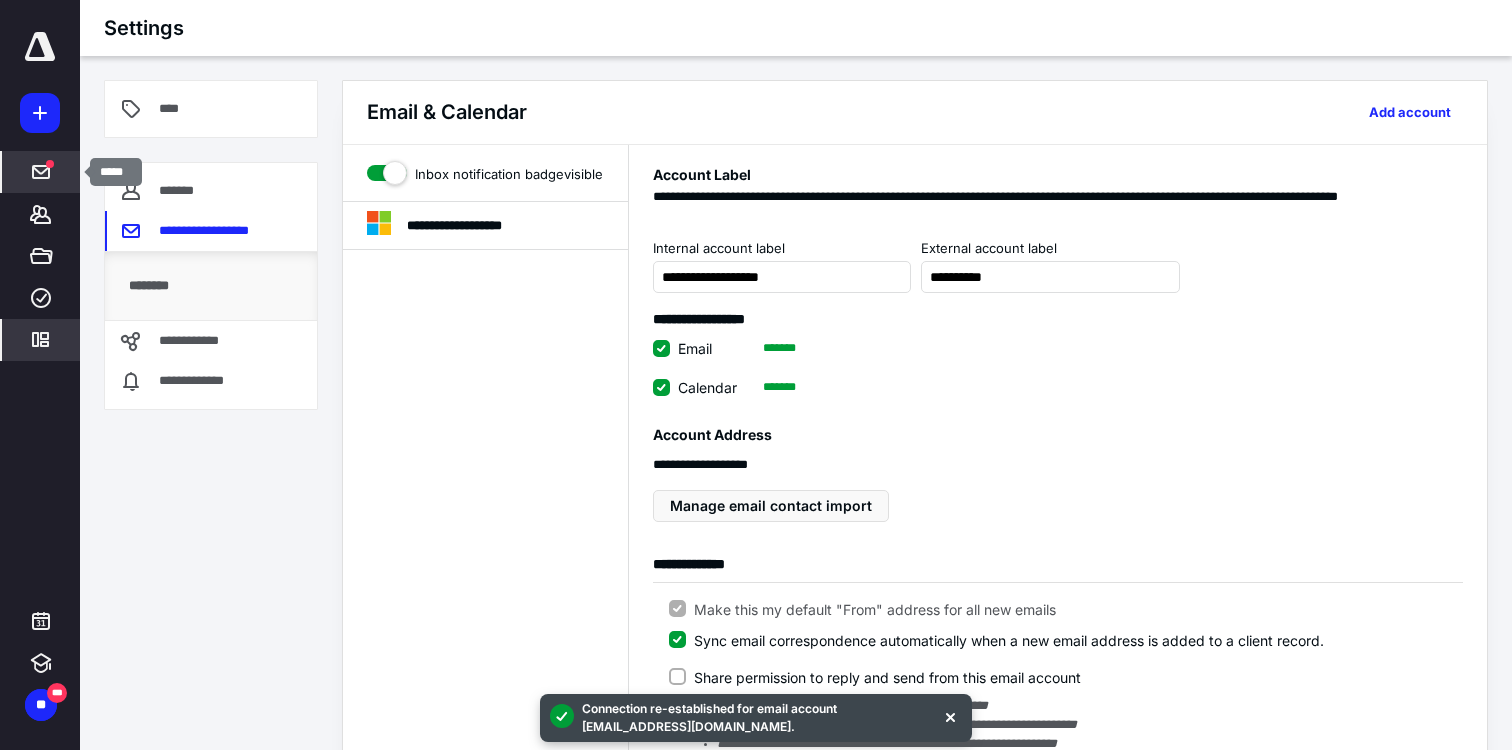click 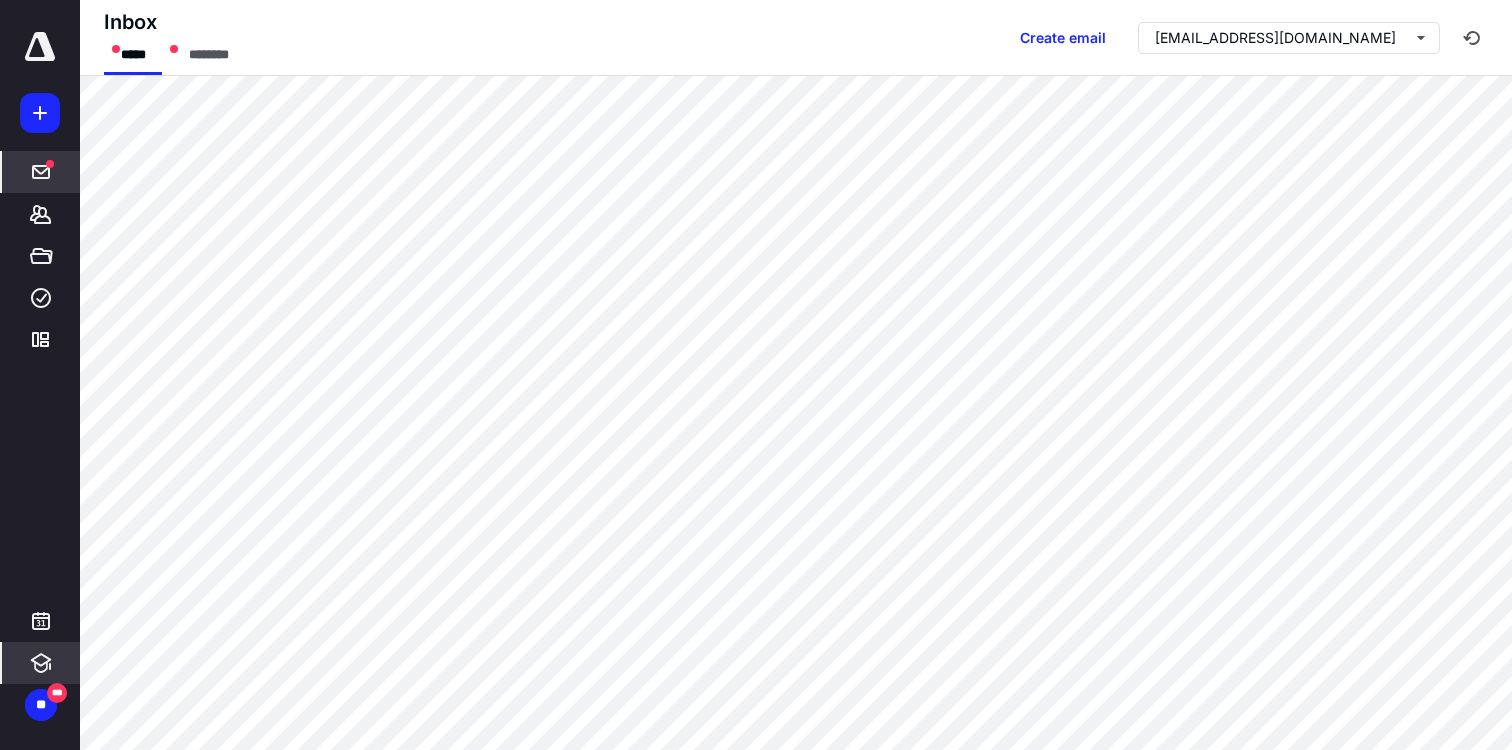 click at bounding box center (41, 663) 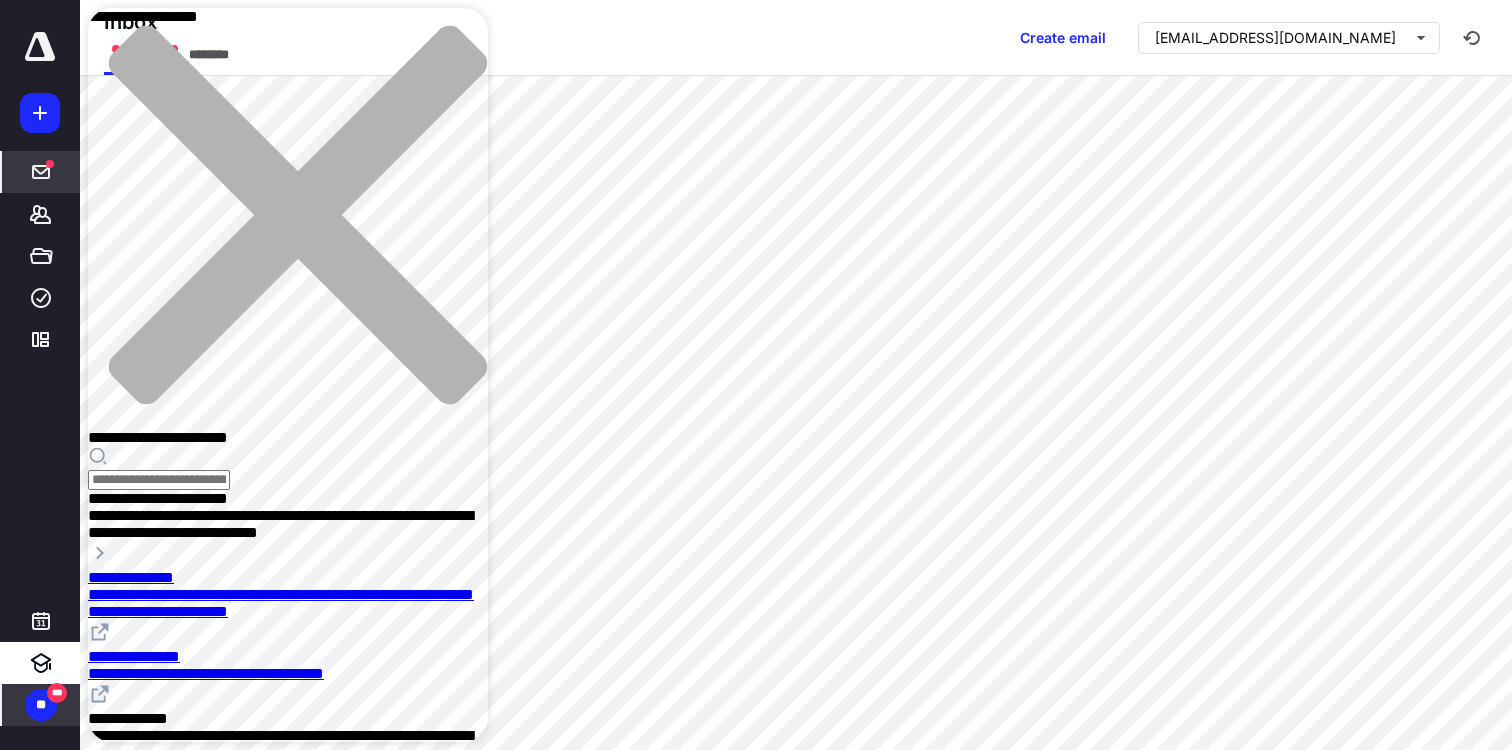 click on "**" at bounding box center [41, 705] 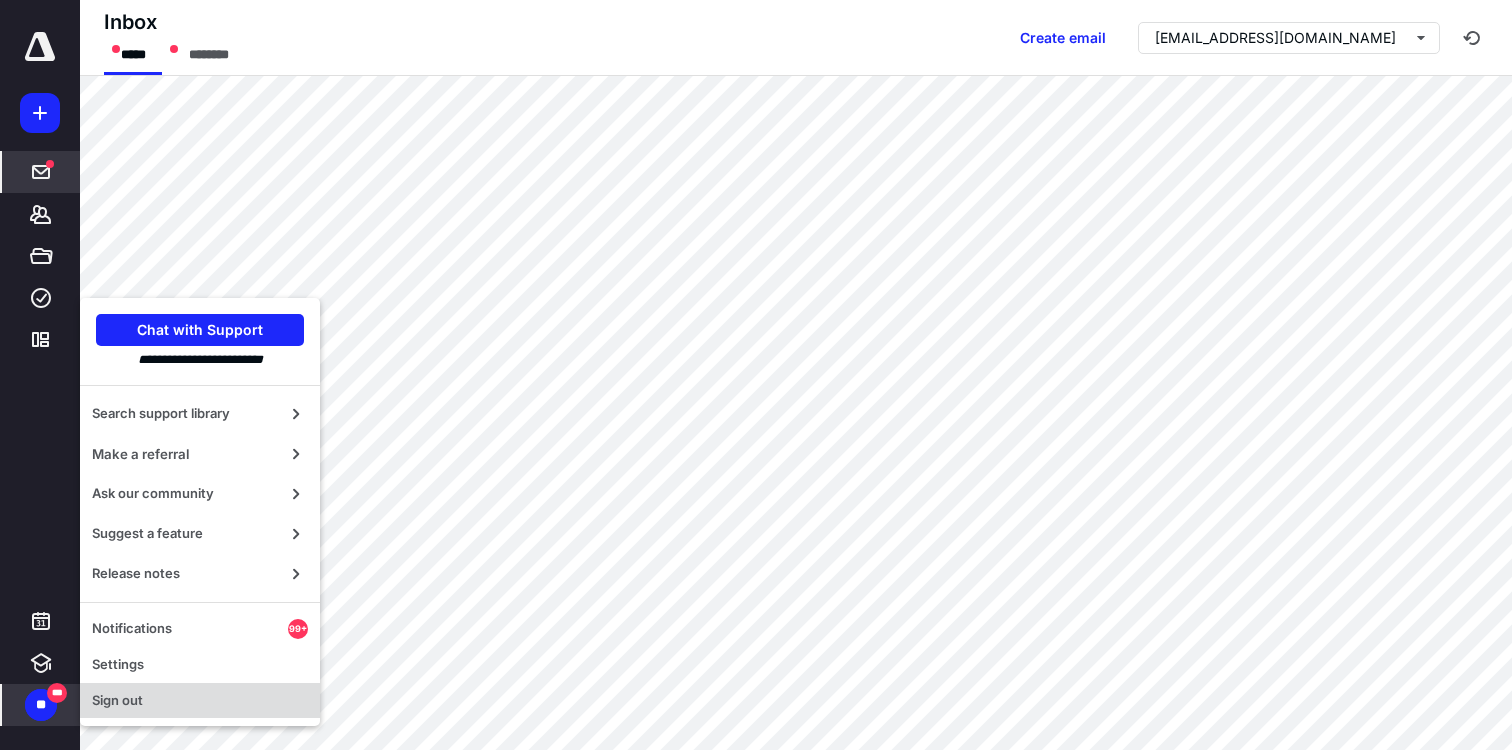 click on "Sign out" at bounding box center (200, 701) 